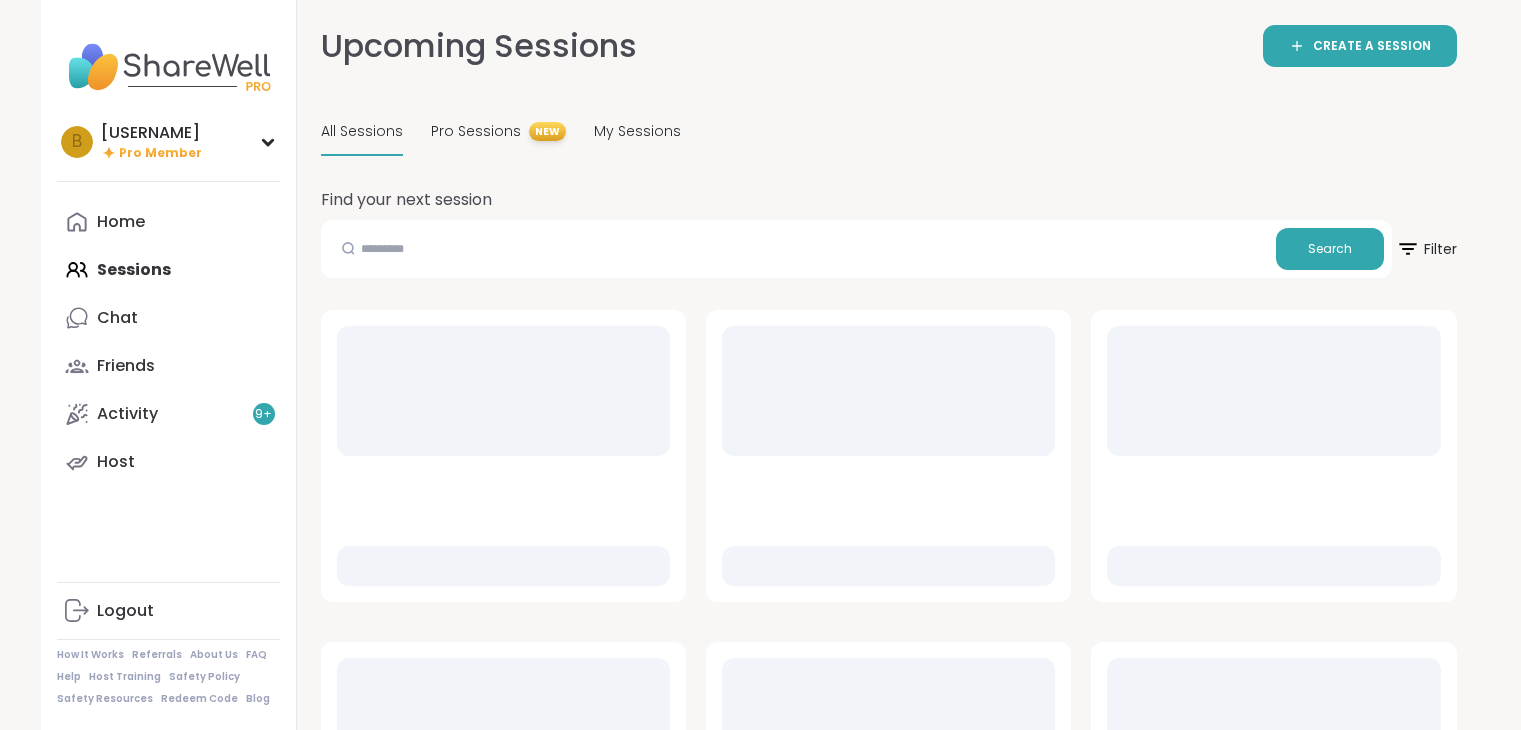 scroll, scrollTop: 0, scrollLeft: 0, axis: both 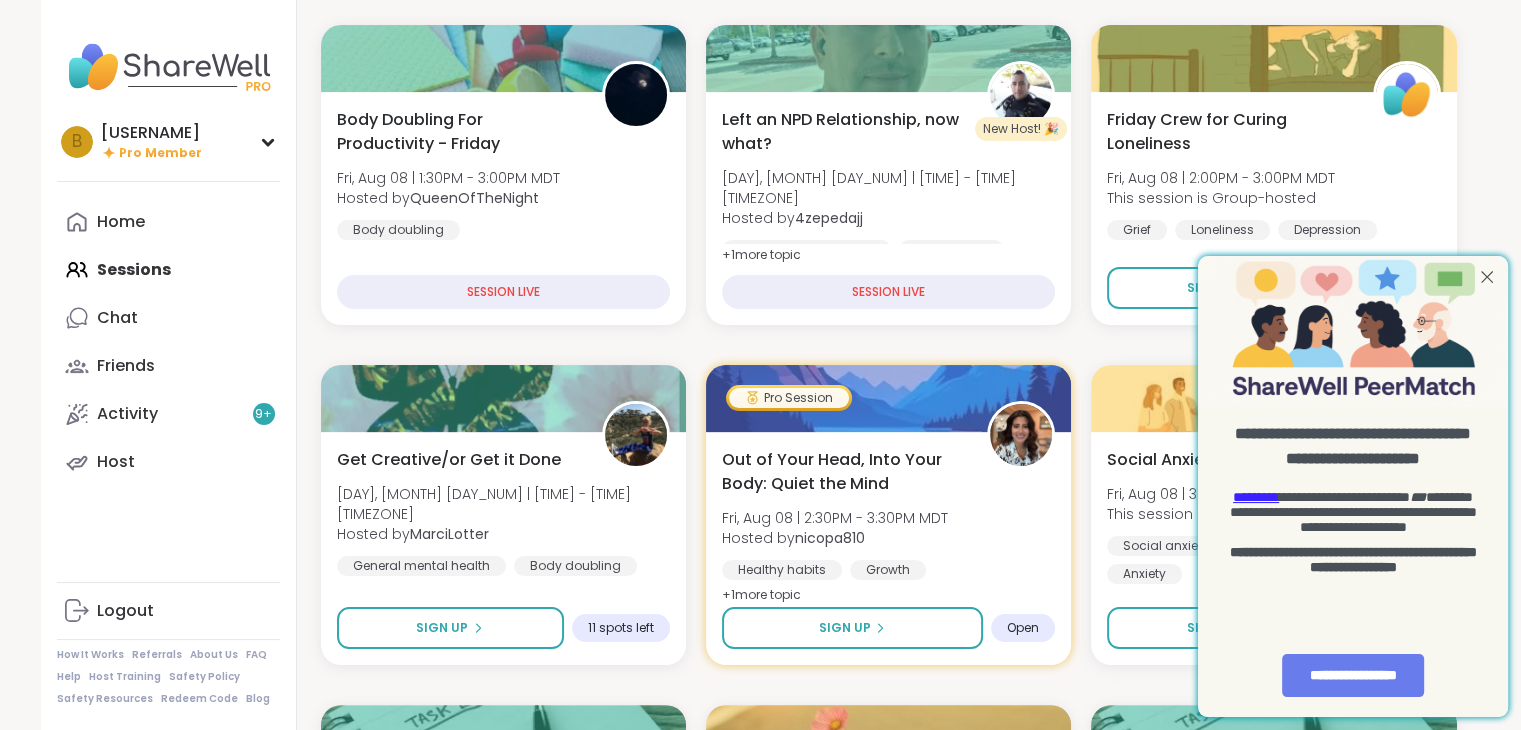 click on "Upcoming Sessions CREATE A SESSION All Sessions Pro Sessions NEW My Sessions Find your next session Search Filter Body Doubling for Productivity - Friday [DAY], [MONTH] [DAY_NUM] | [TIME] - [TIME] [TIMEZONE] Hosted by [USERNAME] Body doubling SESSION LIVE New Host! 🎉 Left an NPD Relationship, now what? [DAY], [MONTH] [DAY_NUM] | [TIME] - [TIME] [TIMEZONE] Hosted by [USERNAME] Relationship struggles Gaslighting Major life changes + 1 more topic SESSION LIVE Friday Crew for Curing Loneliness [DAY], [MONTH] [DAY_NUM] | [TIME] - [TIME] [TIMEZONE] This session is Group-hosted Grief Loneliness Depression Sign Up 4 spots left Get Creative/or Get it Done [DAY], [MONTH] [DAY_NUM] | [TIME] - [TIME] [TIMEZONE] Hosted by [USERNAME] General mental health Body doubling Good company Sign Up 11 spots left Pro Session Out of Your Head, Into Your Body: Quiet the Mind [DAY], [MONTH] [DAY_NUM] | [TIME] - [TIME] [TIMEZONE] Hosted by [USERNAME] Healthy habits Growth Emotional regulation + 1 more topic Sign Up Open Social Anxiety Support [DAY], [MONTH] [DAY_NUM] | [TIME] - [TIME] [TIMEZONE] This session is Group-hosted Anxiety" at bounding box center [889, 1921] 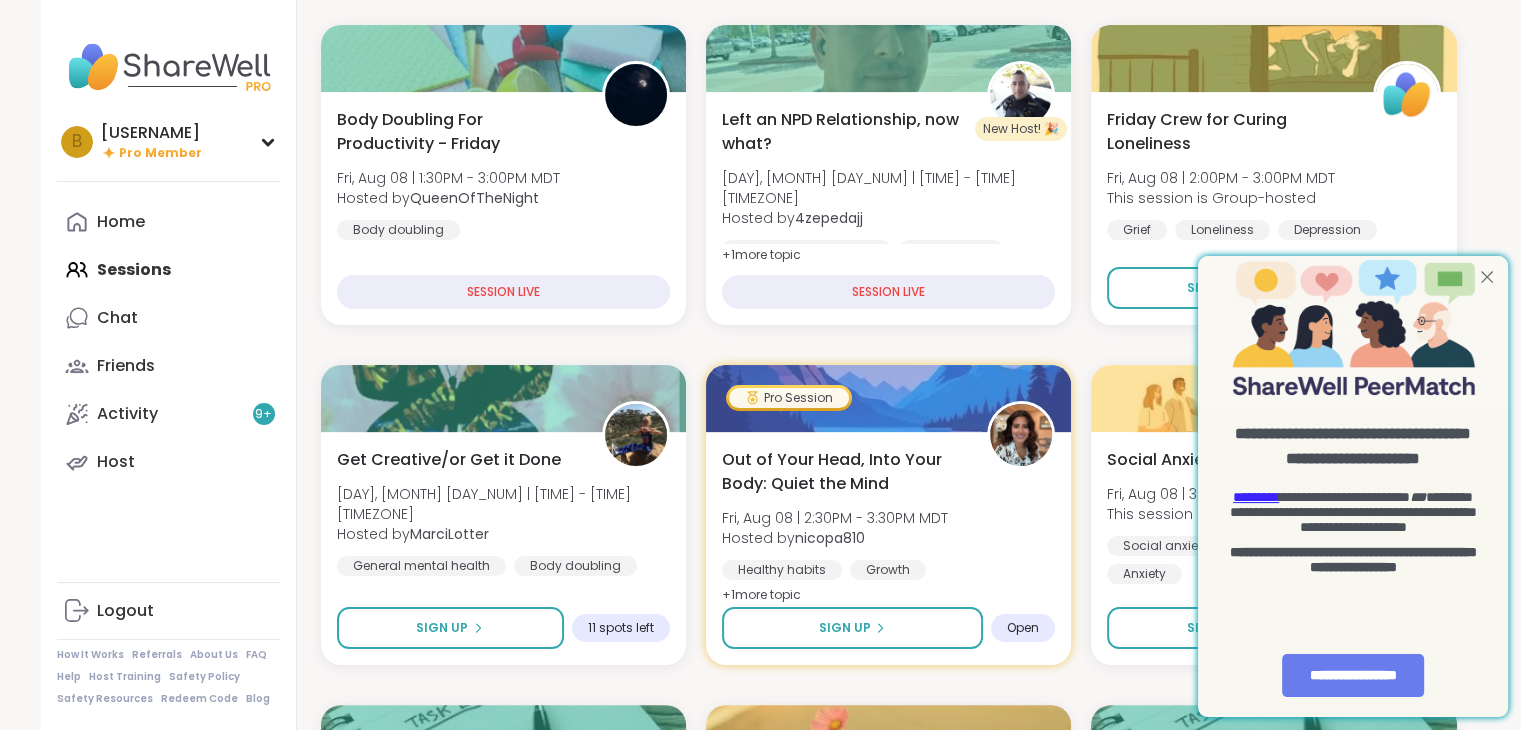 click at bounding box center (1487, 276) 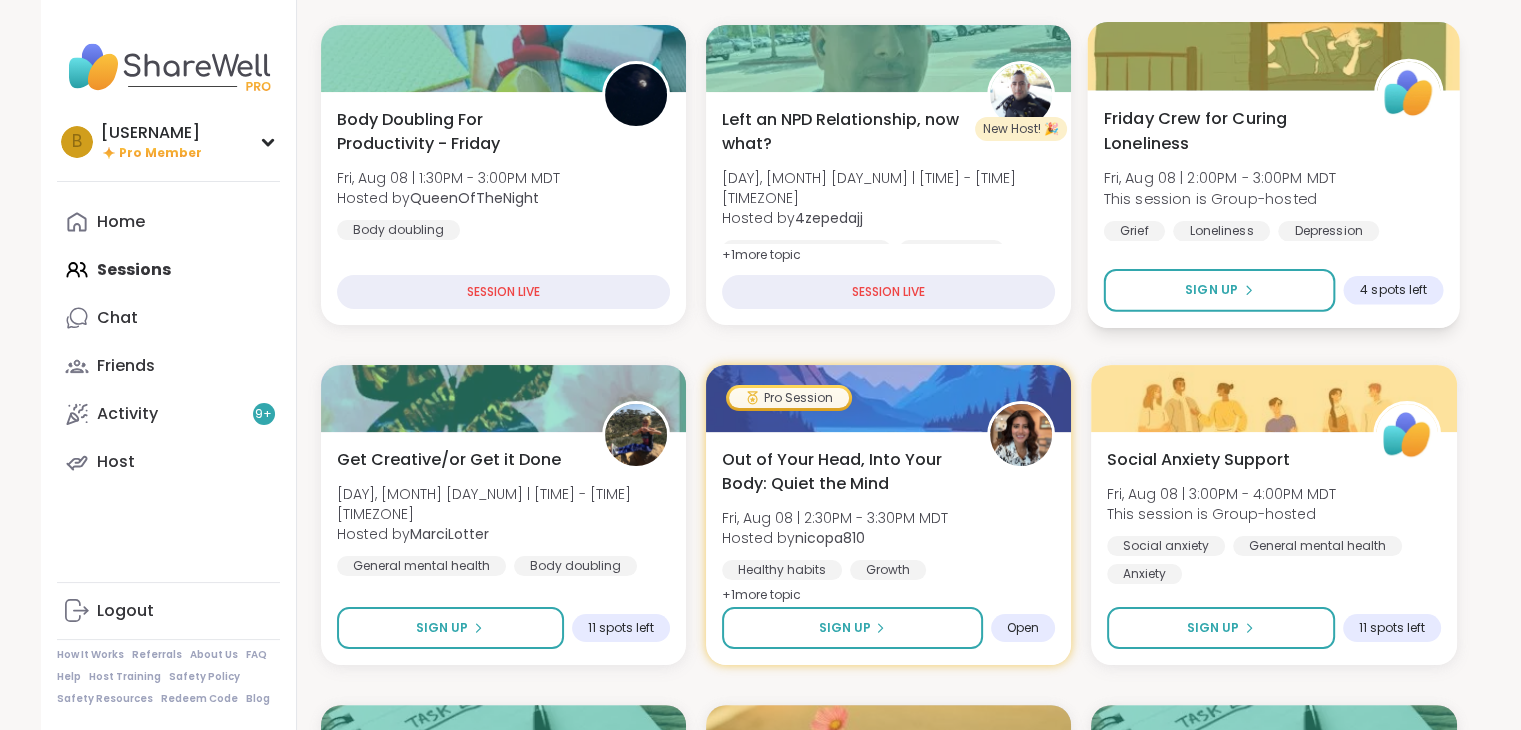 click on "This session is Group-hosted" at bounding box center [1220, 198] 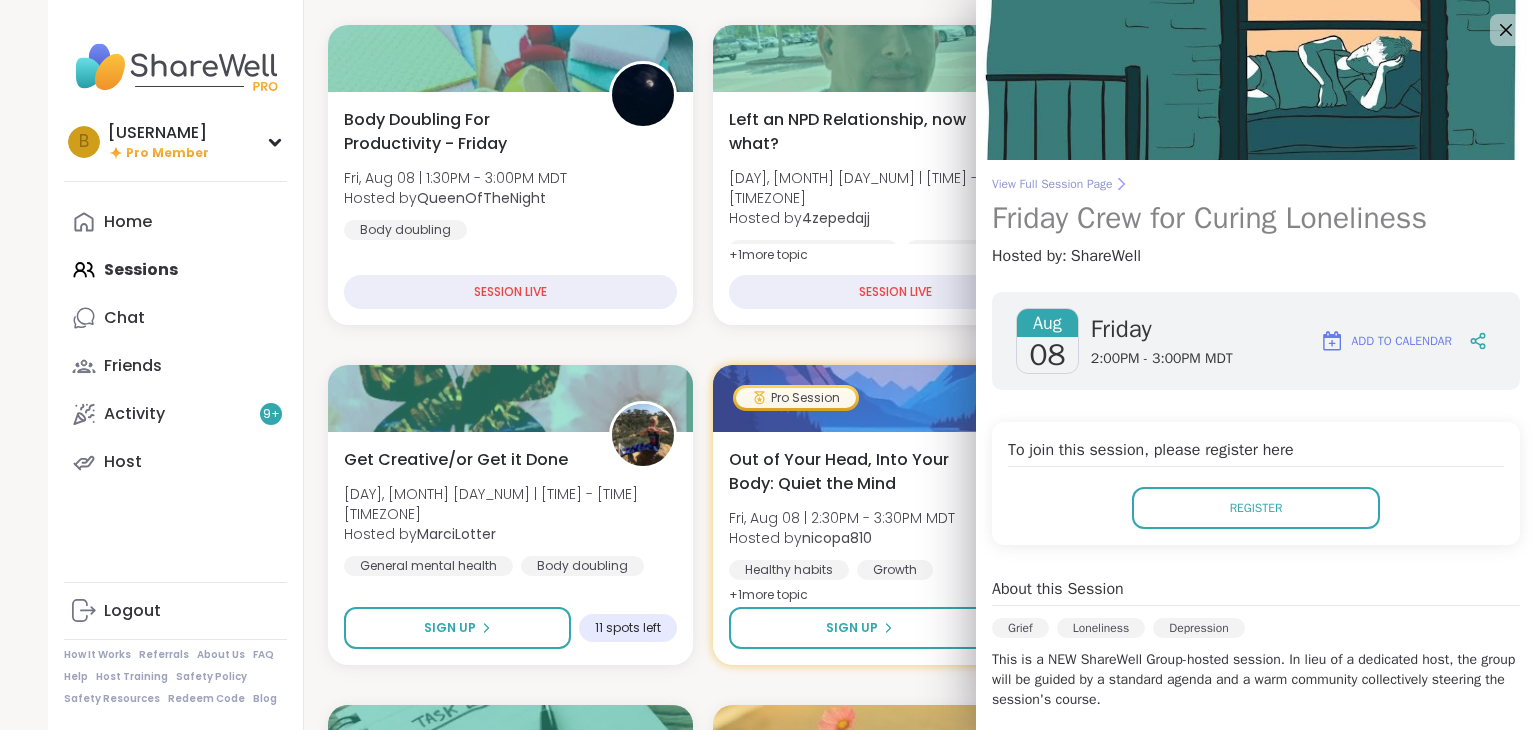click on "View Full Session Page" at bounding box center [1256, 184] 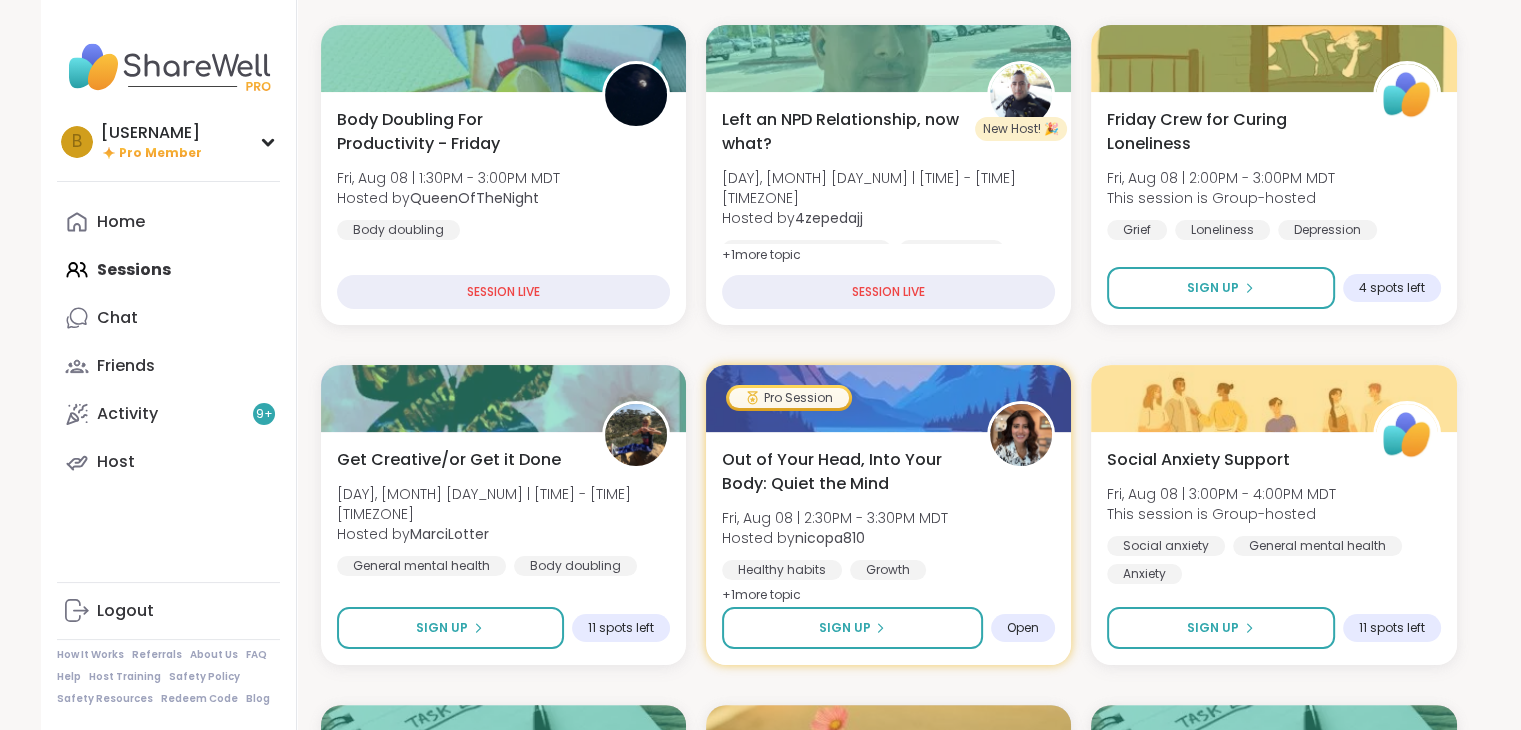 scroll, scrollTop: 0, scrollLeft: 0, axis: both 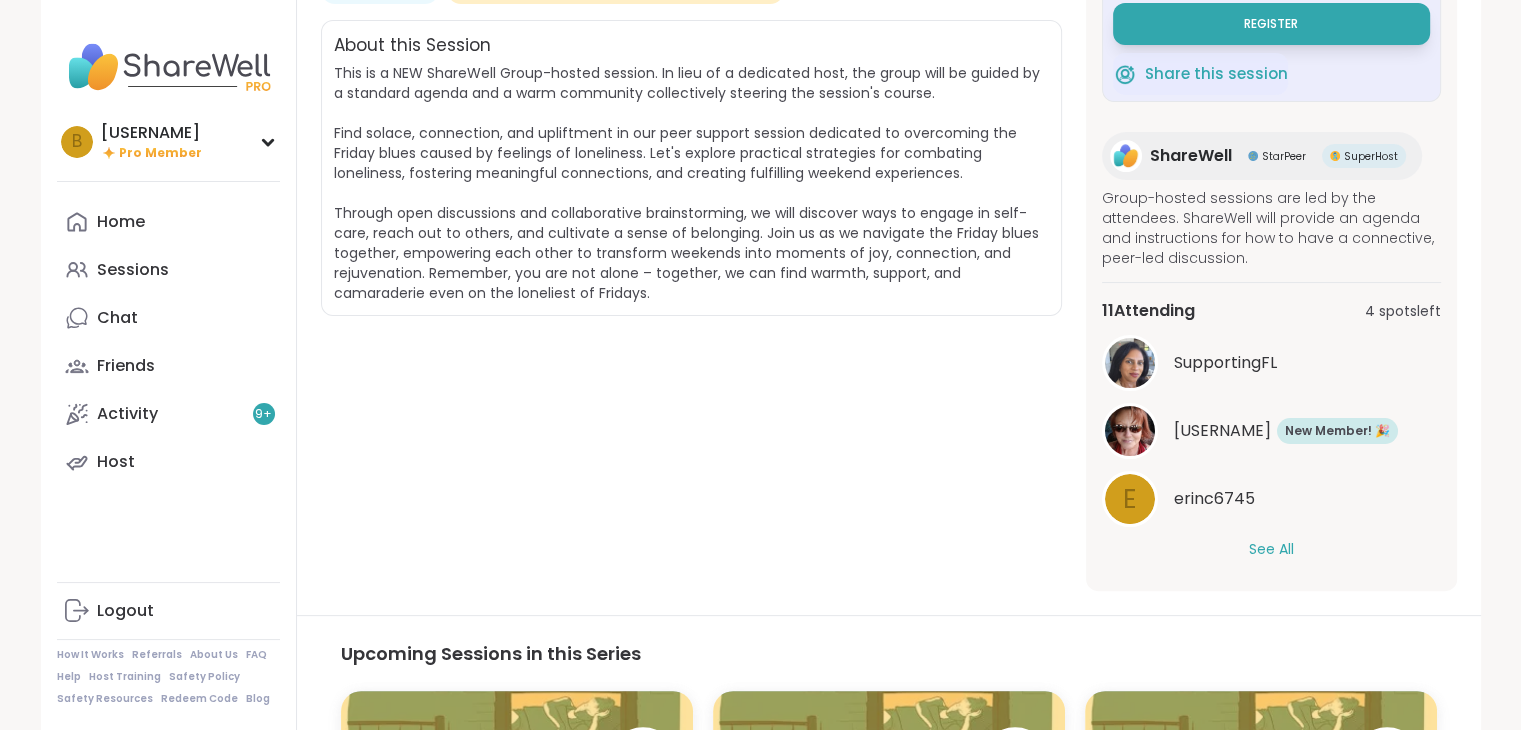 click on "See All" at bounding box center (1271, 549) 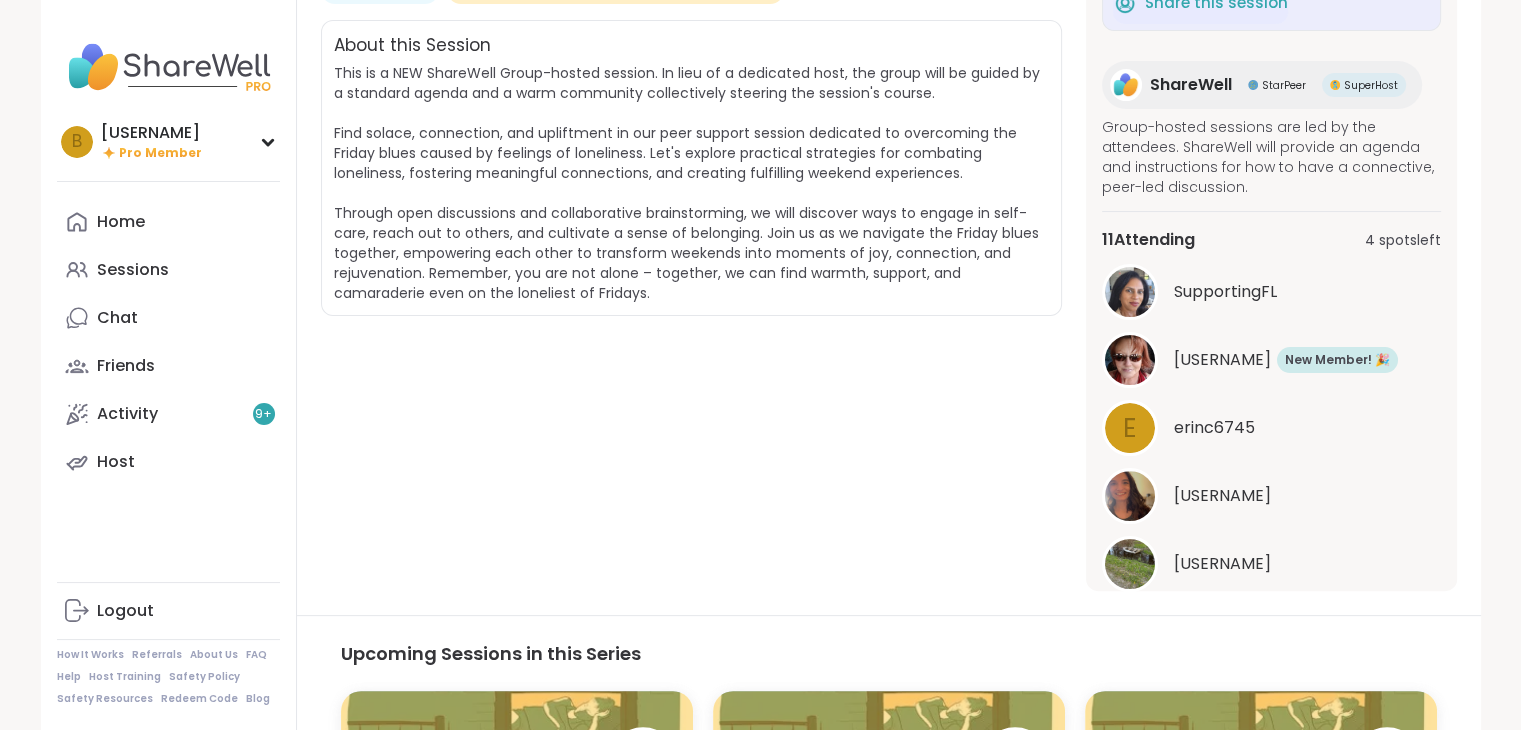 scroll, scrollTop: 117, scrollLeft: 0, axis: vertical 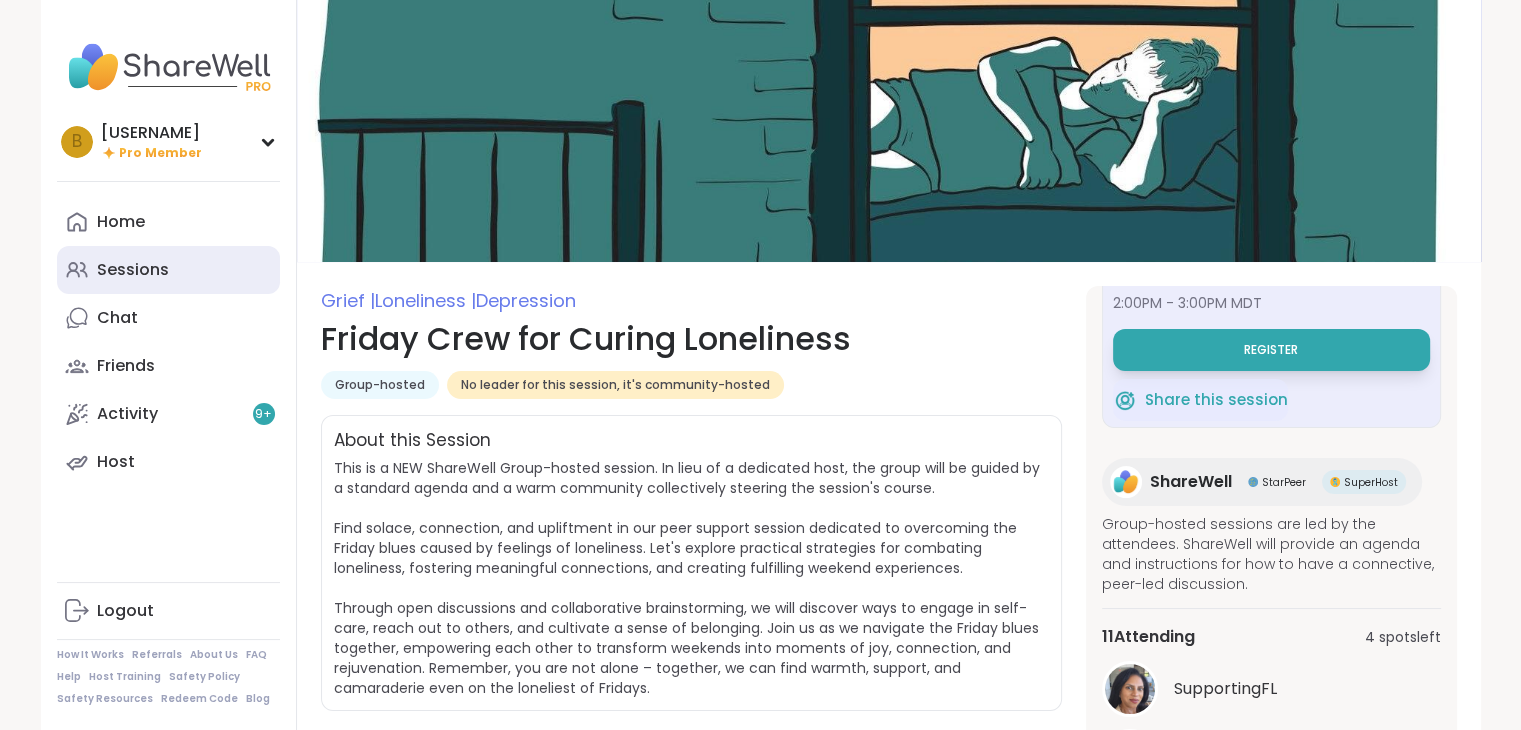click on "Sessions" at bounding box center [133, 270] 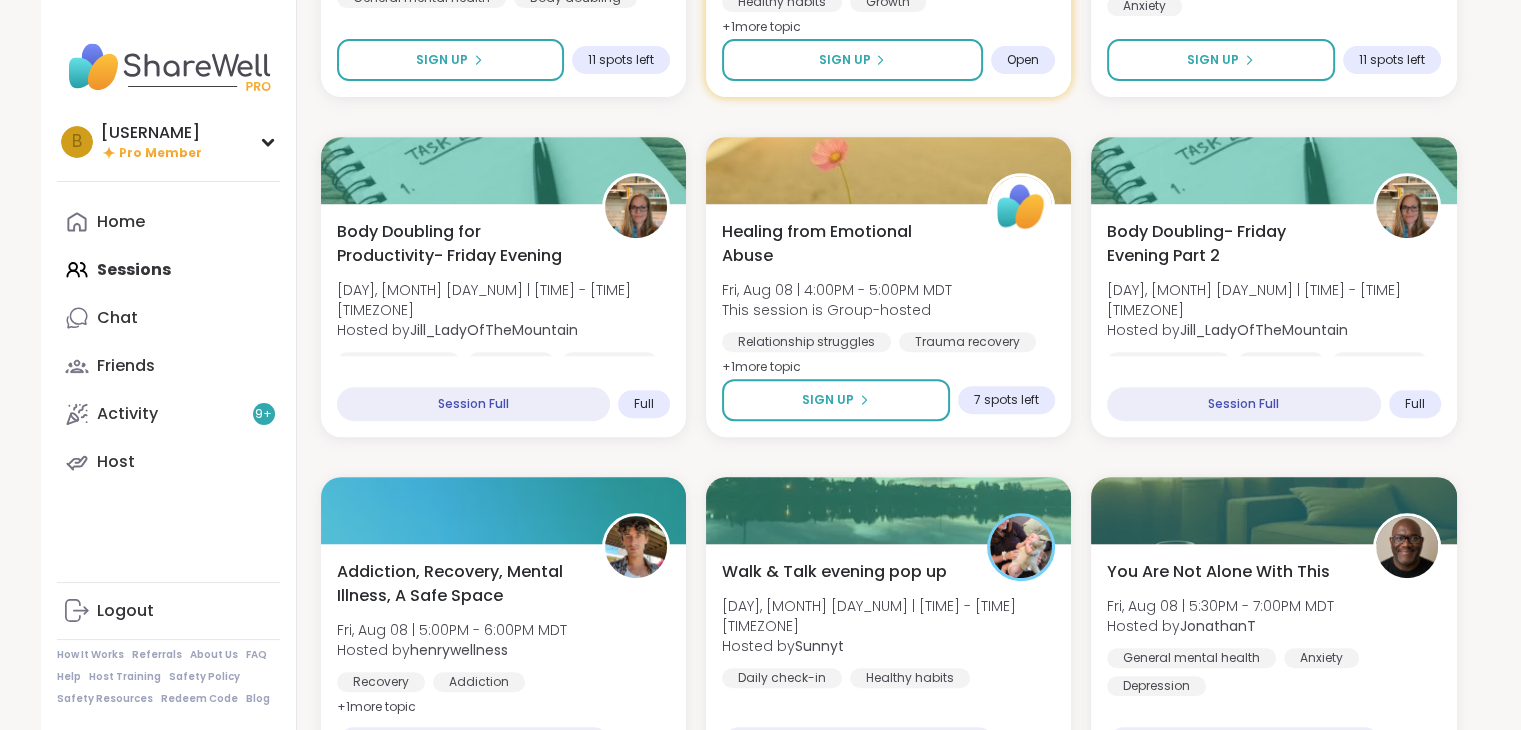 scroll, scrollTop: 859, scrollLeft: 0, axis: vertical 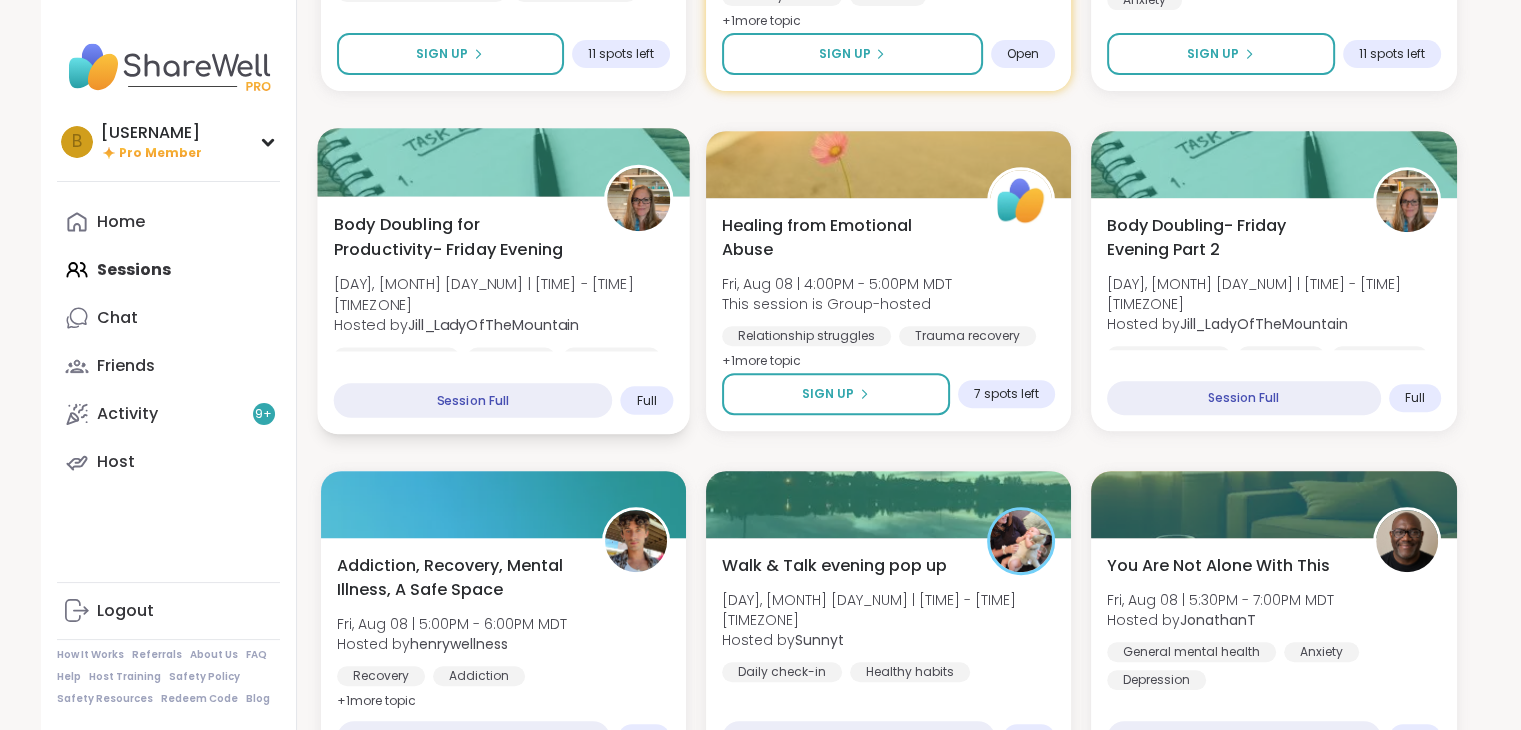 click on "Body Doubling for Productivity- Friday Evening [DAY], [MONTH] [DAY_NUM] | [TIME] - [TIME] [TIMEZONE] Hosted by [USERNAME] Body doubling Self-love Loneliness" at bounding box center [503, 289] 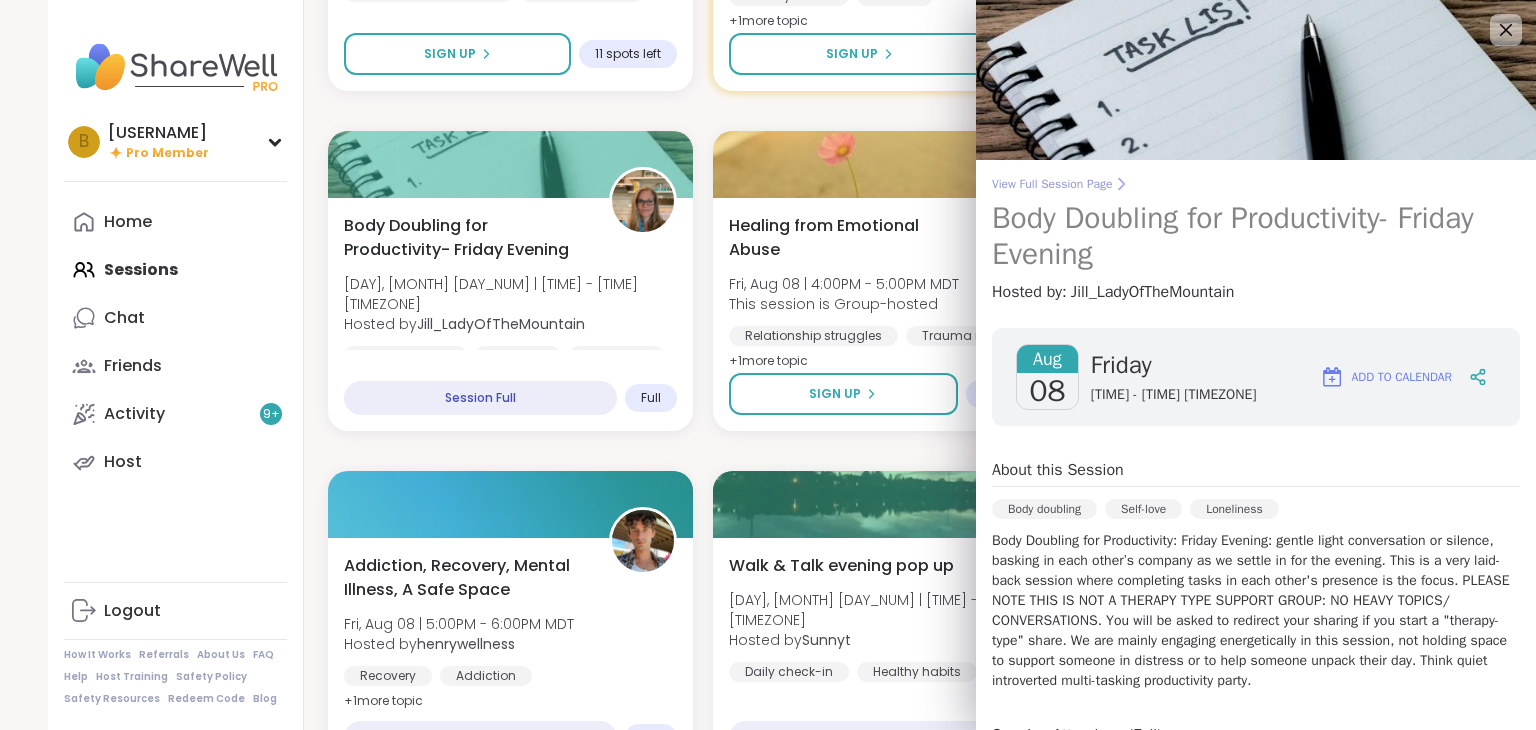 click on "View Full Session Page" at bounding box center (1256, 184) 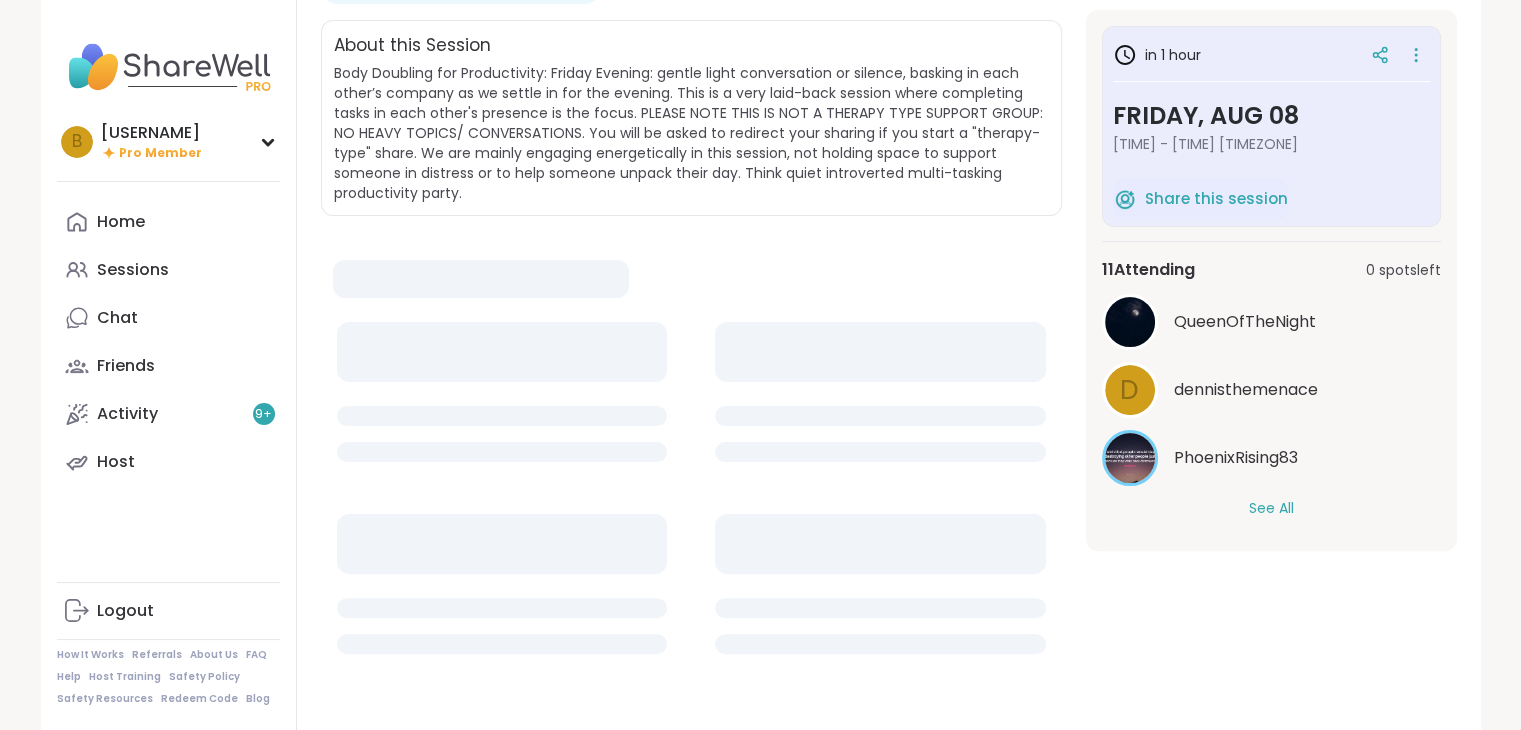 scroll, scrollTop: 0, scrollLeft: 0, axis: both 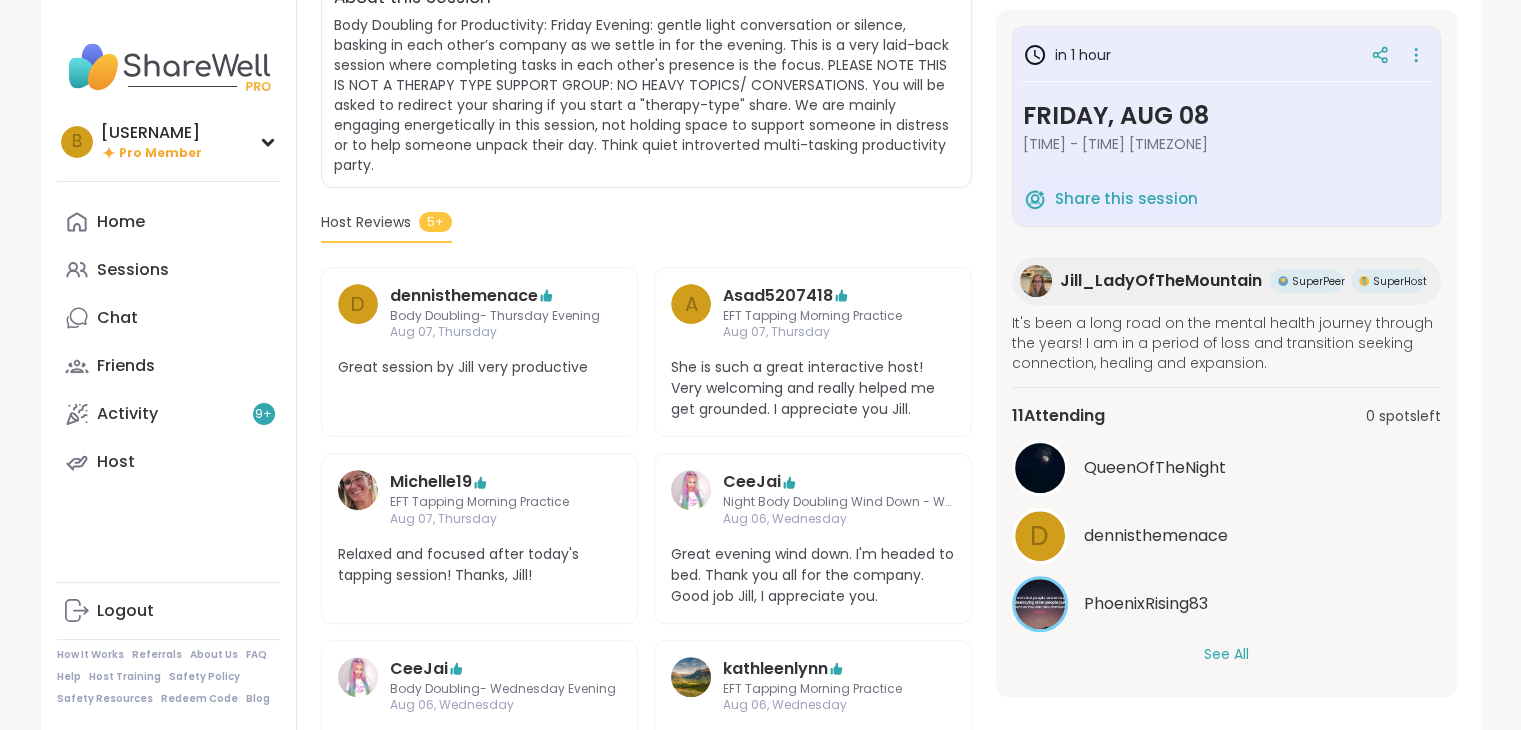 click on "See All" at bounding box center [1226, 654] 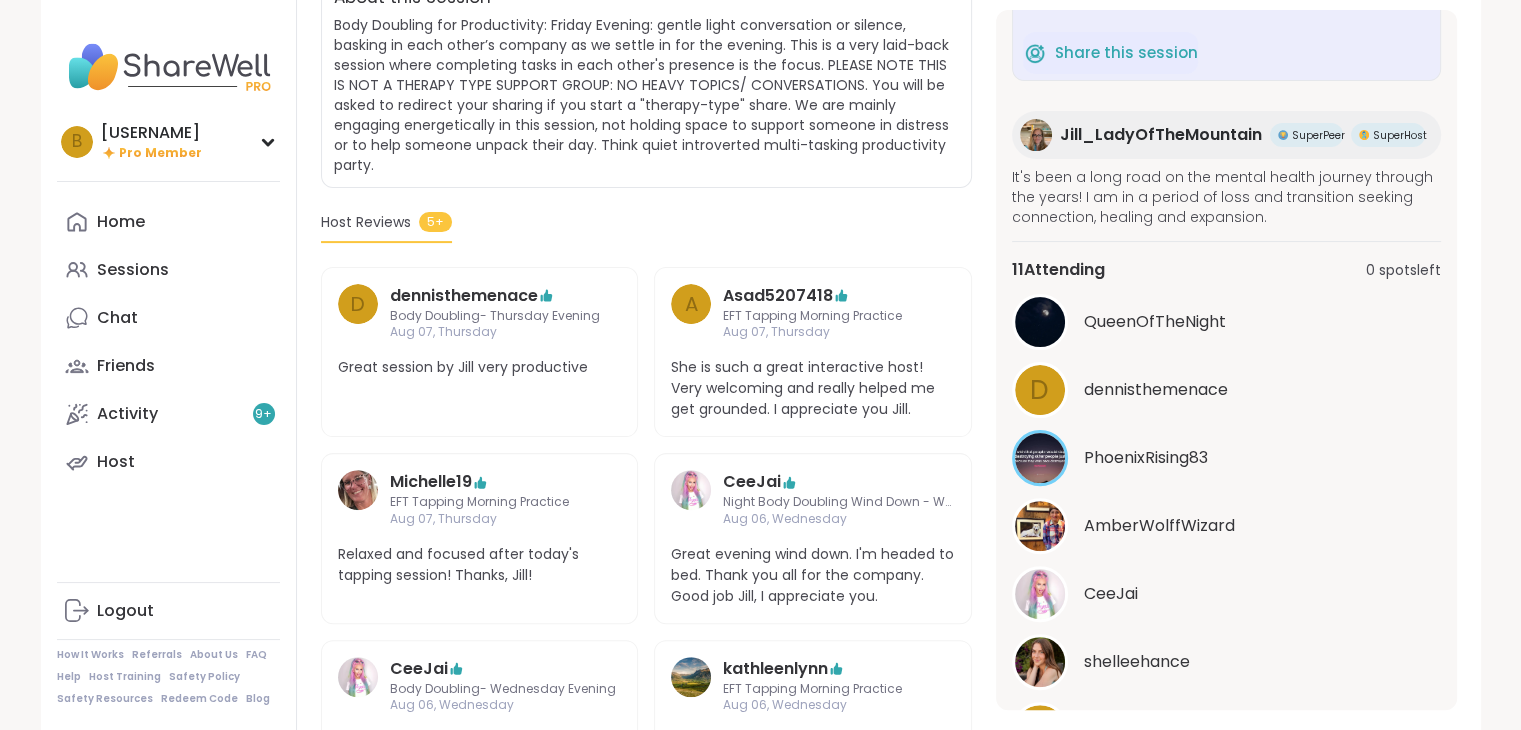 scroll, scrollTop: 0, scrollLeft: 0, axis: both 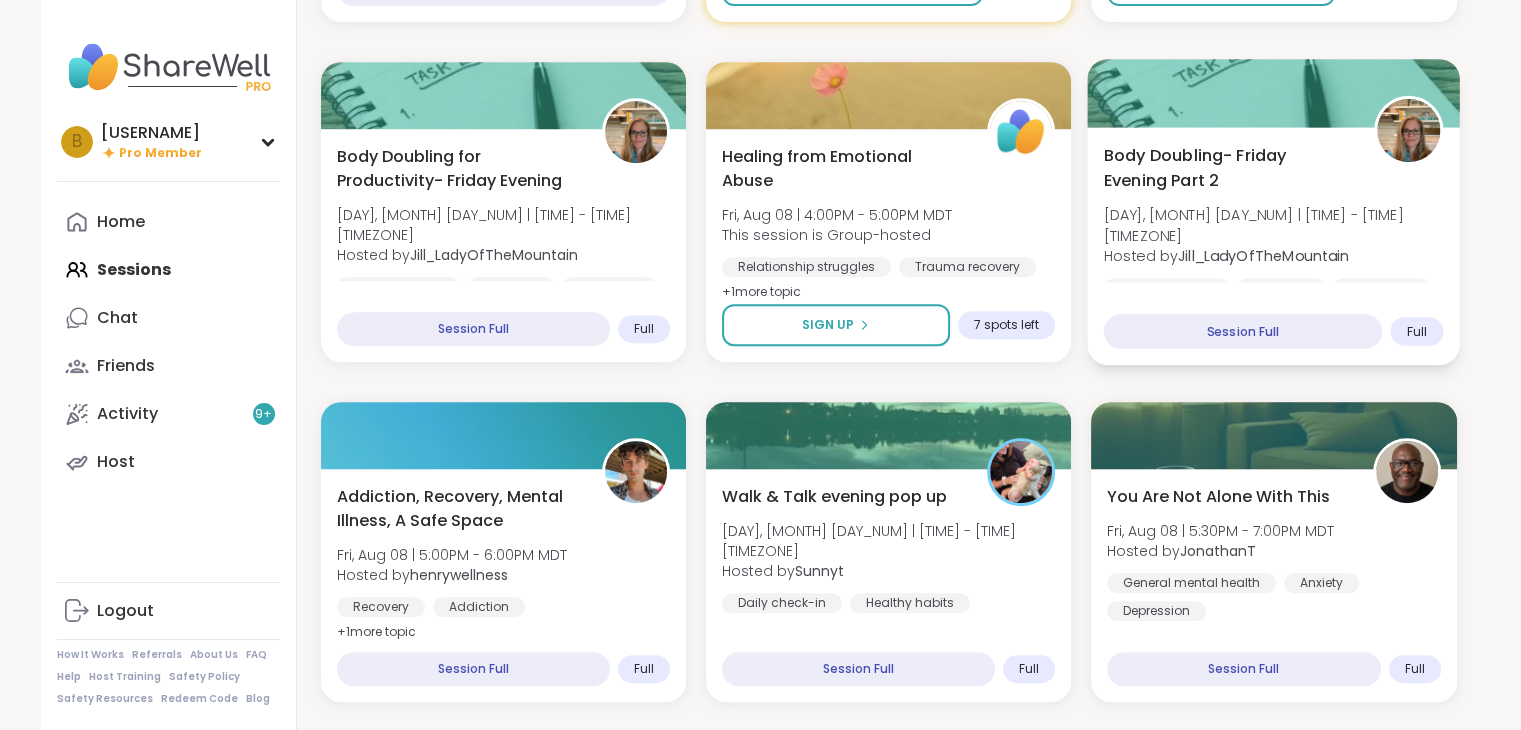 click on "[DAY], [MONTH] [DAY_NUM] | [TIME] - [TIME] [TIMEZONE]" at bounding box center (1274, 225) 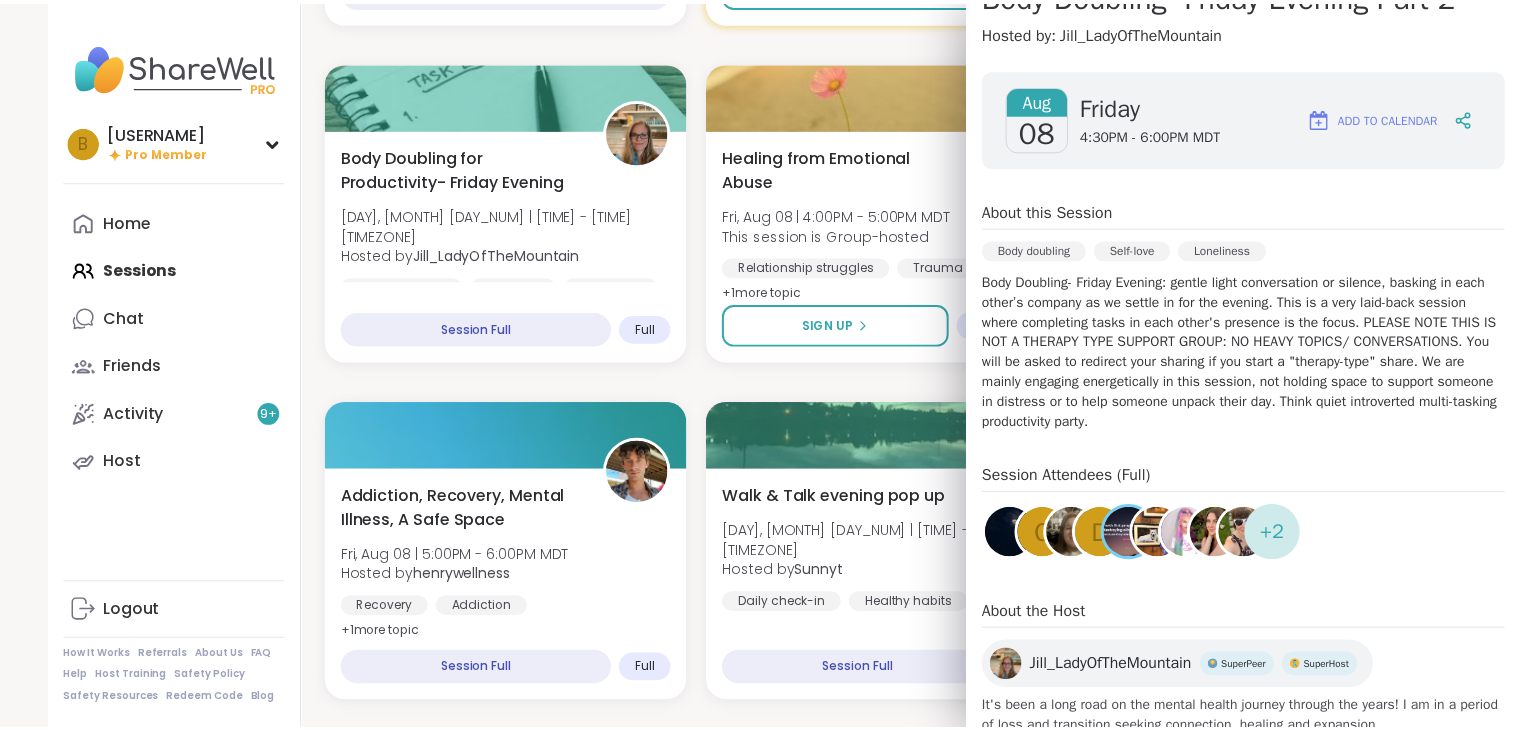 scroll, scrollTop: 0, scrollLeft: 0, axis: both 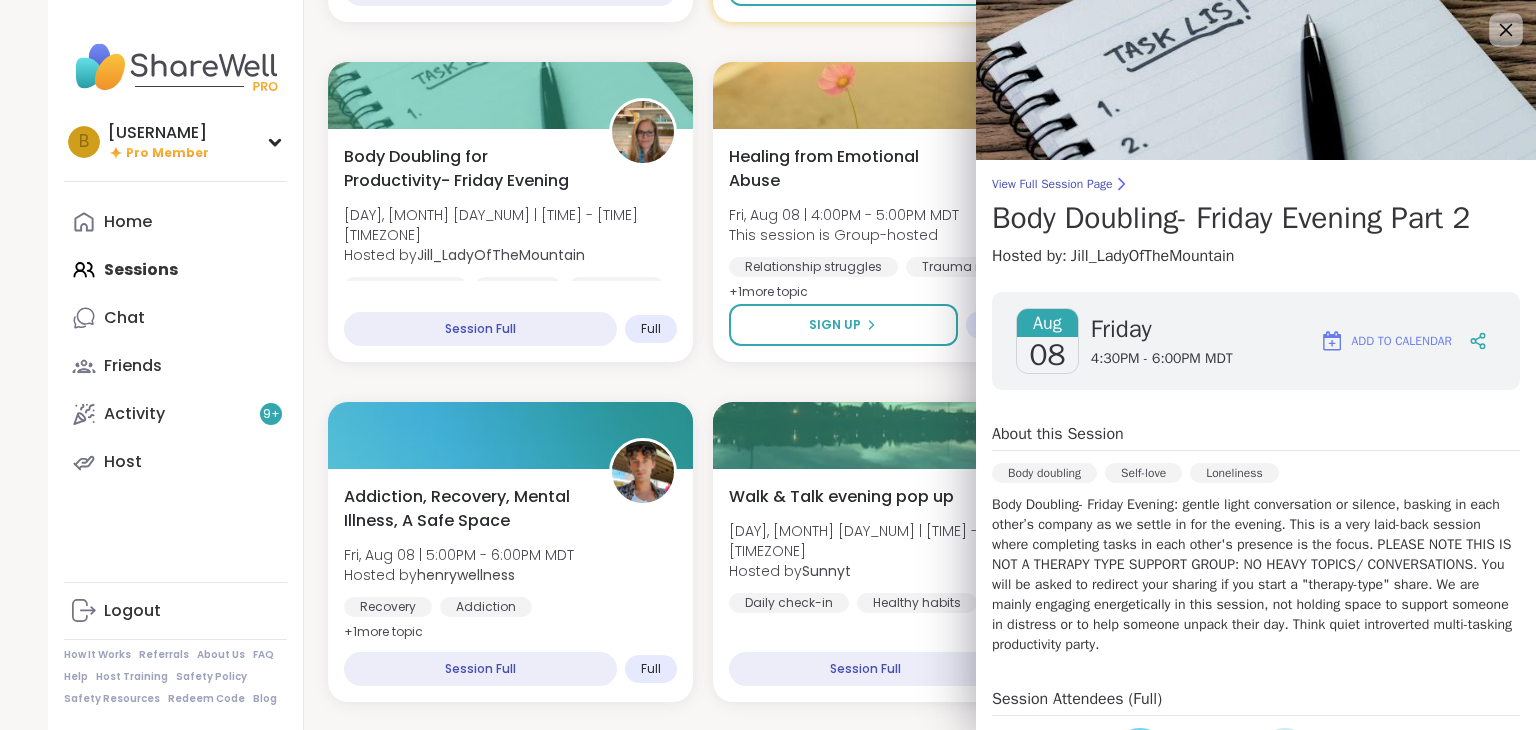 click 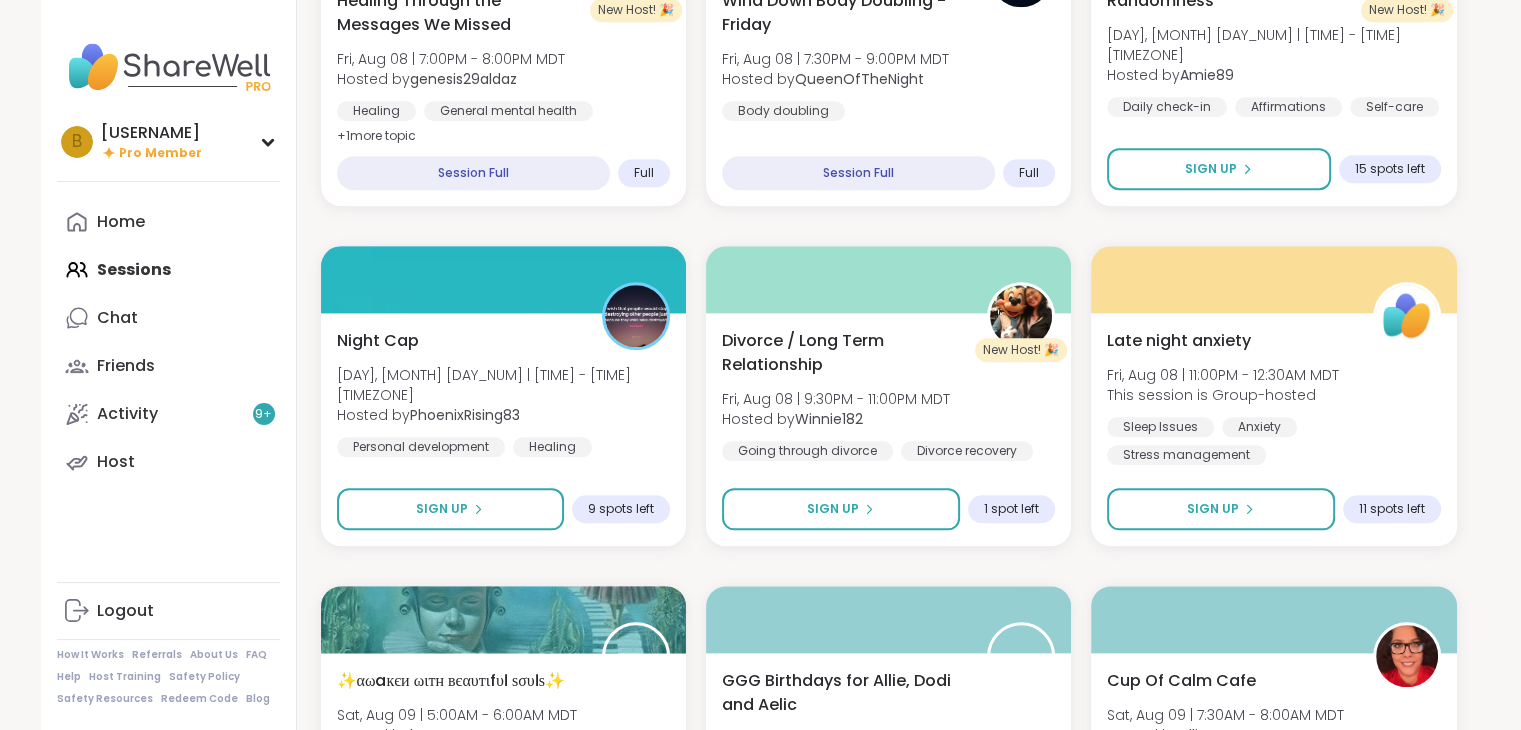 scroll, scrollTop: 2109, scrollLeft: 0, axis: vertical 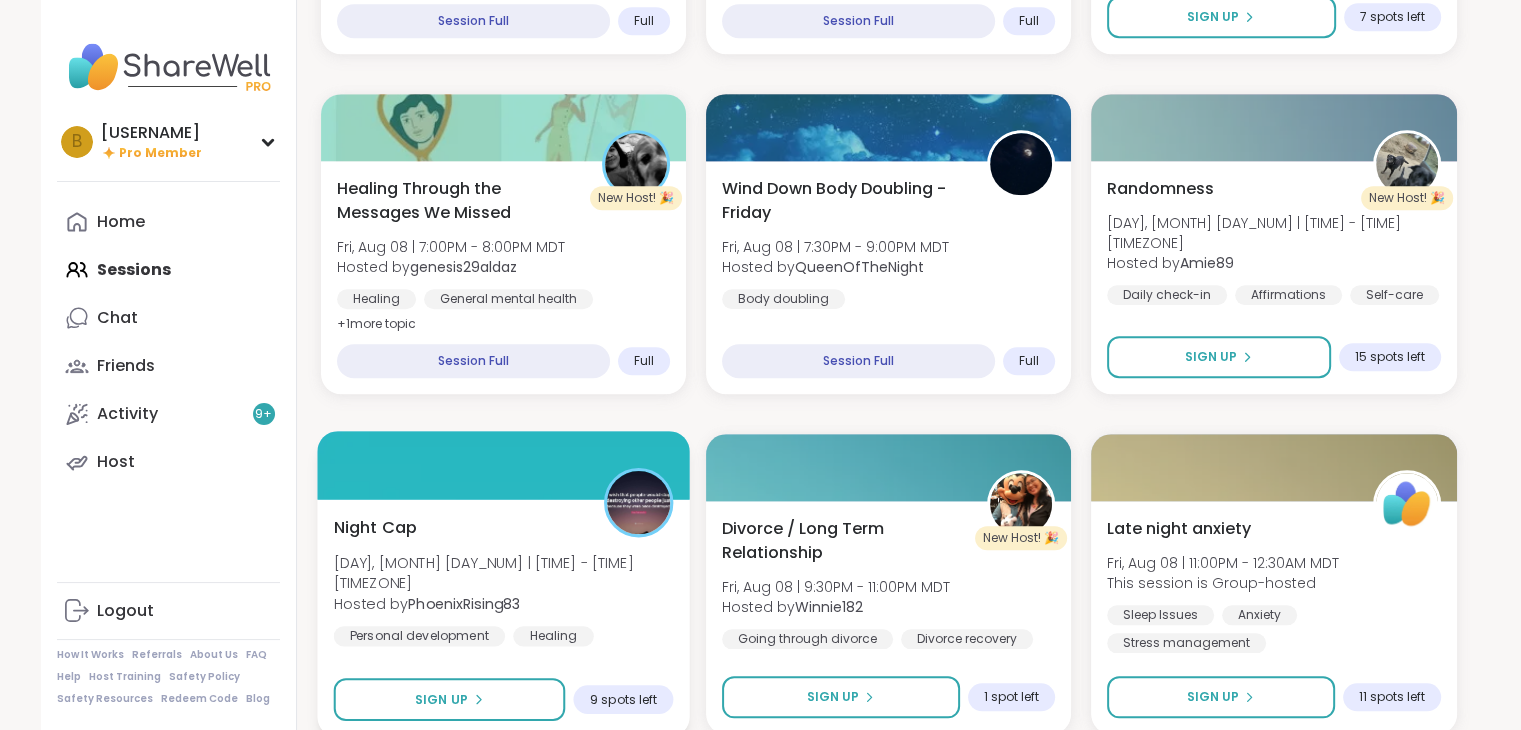 click on "[DAY], [MONTH] [DAY_NUM] | [TIME] - [TIME] [TIMEZONE]" at bounding box center [503, 572] 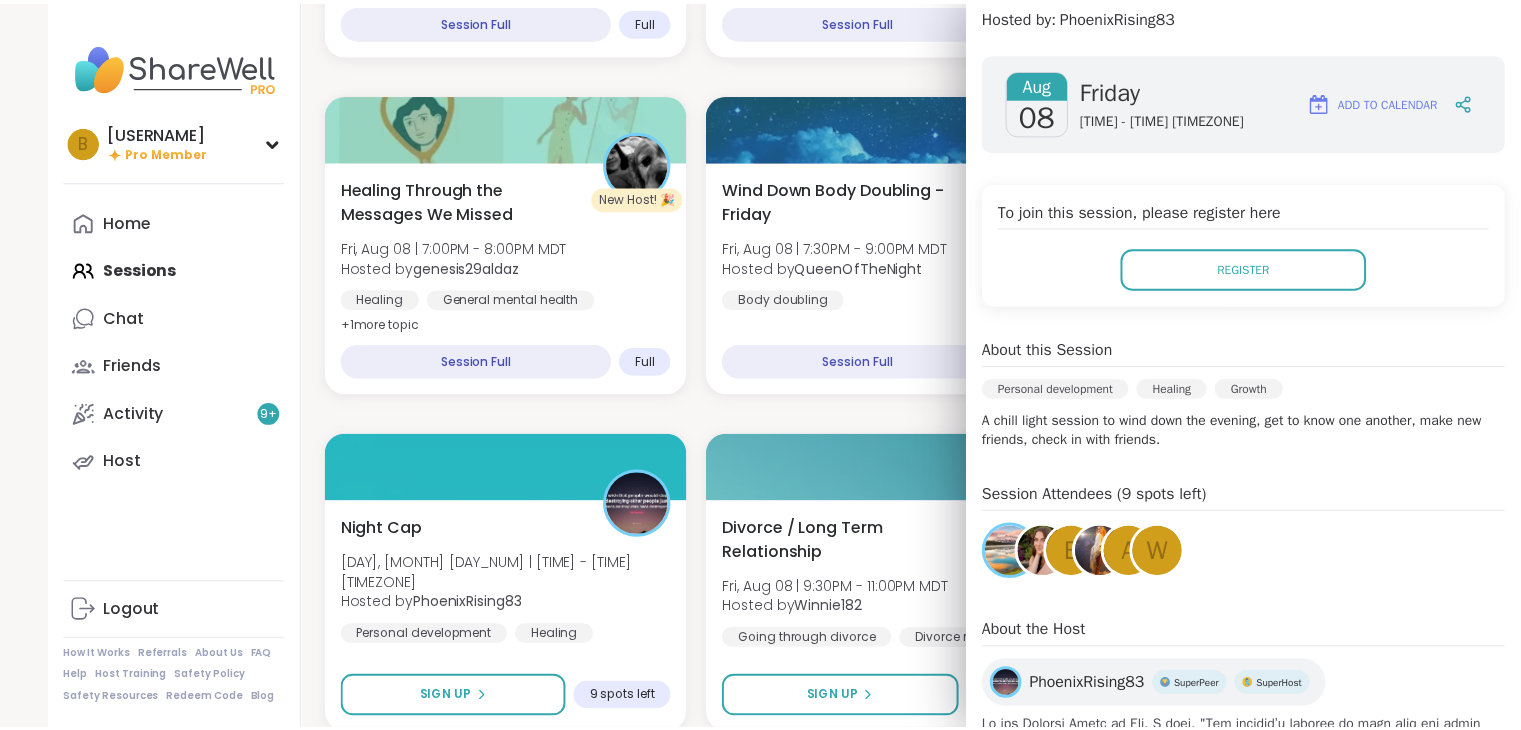 scroll, scrollTop: 0, scrollLeft: 0, axis: both 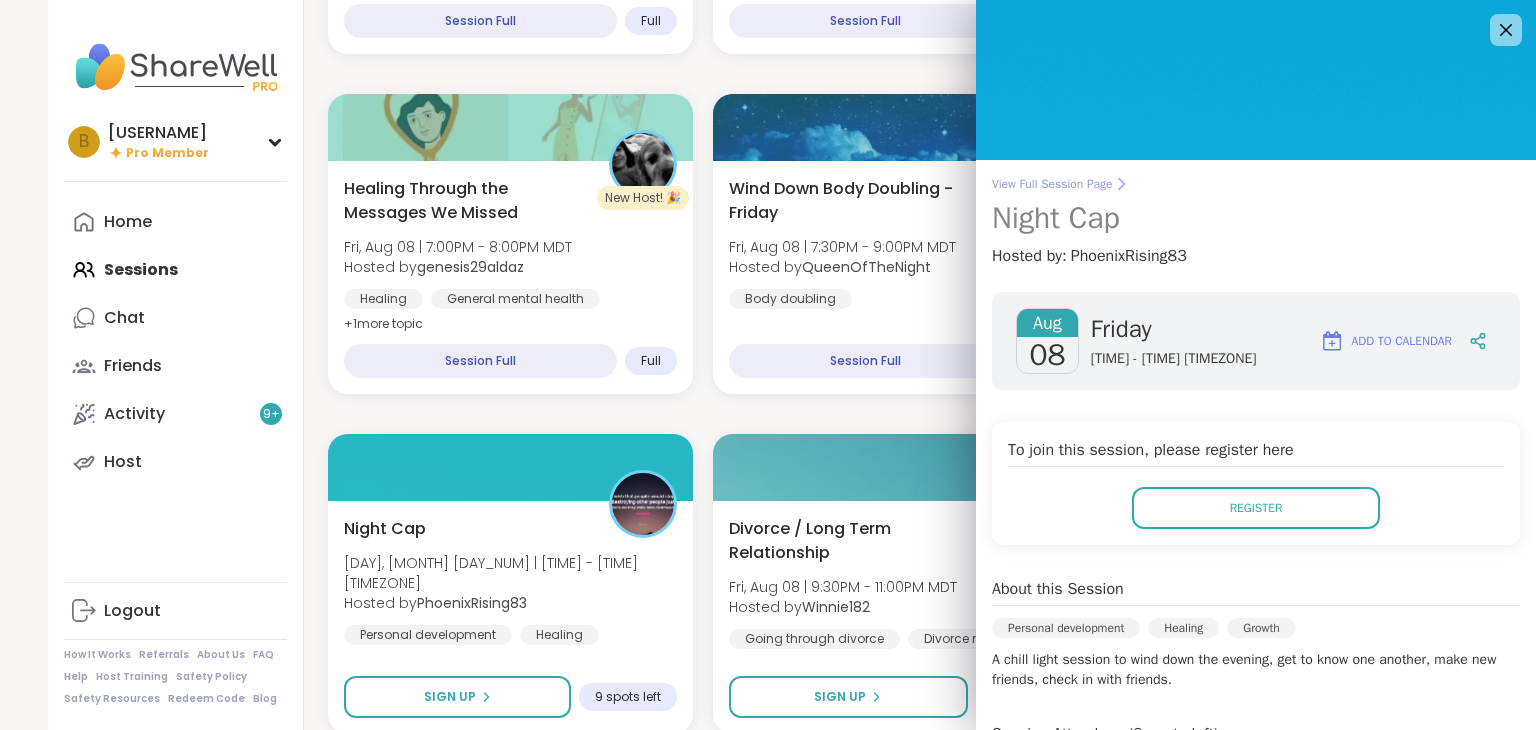 click on "View Full Session Page" at bounding box center (1256, 184) 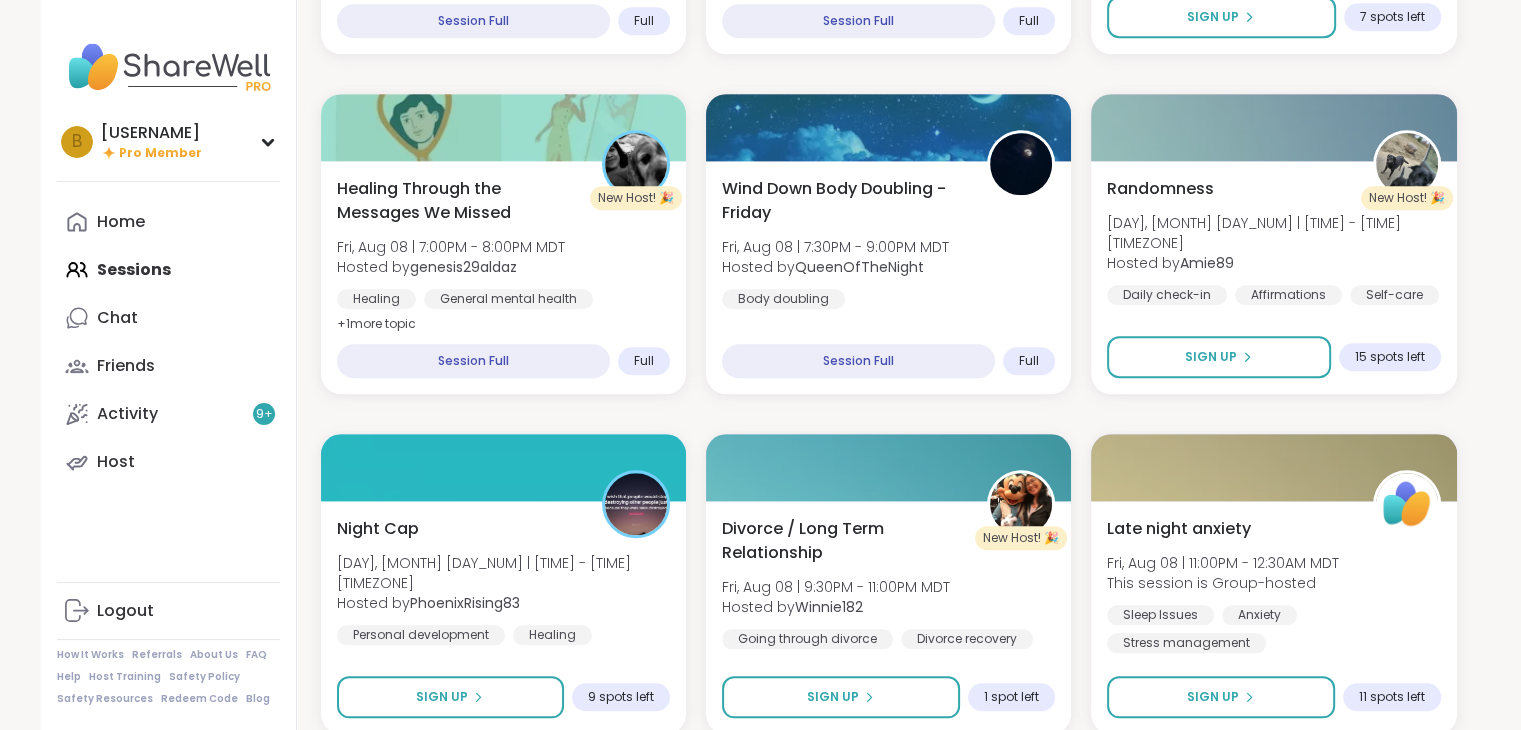scroll, scrollTop: 0, scrollLeft: 0, axis: both 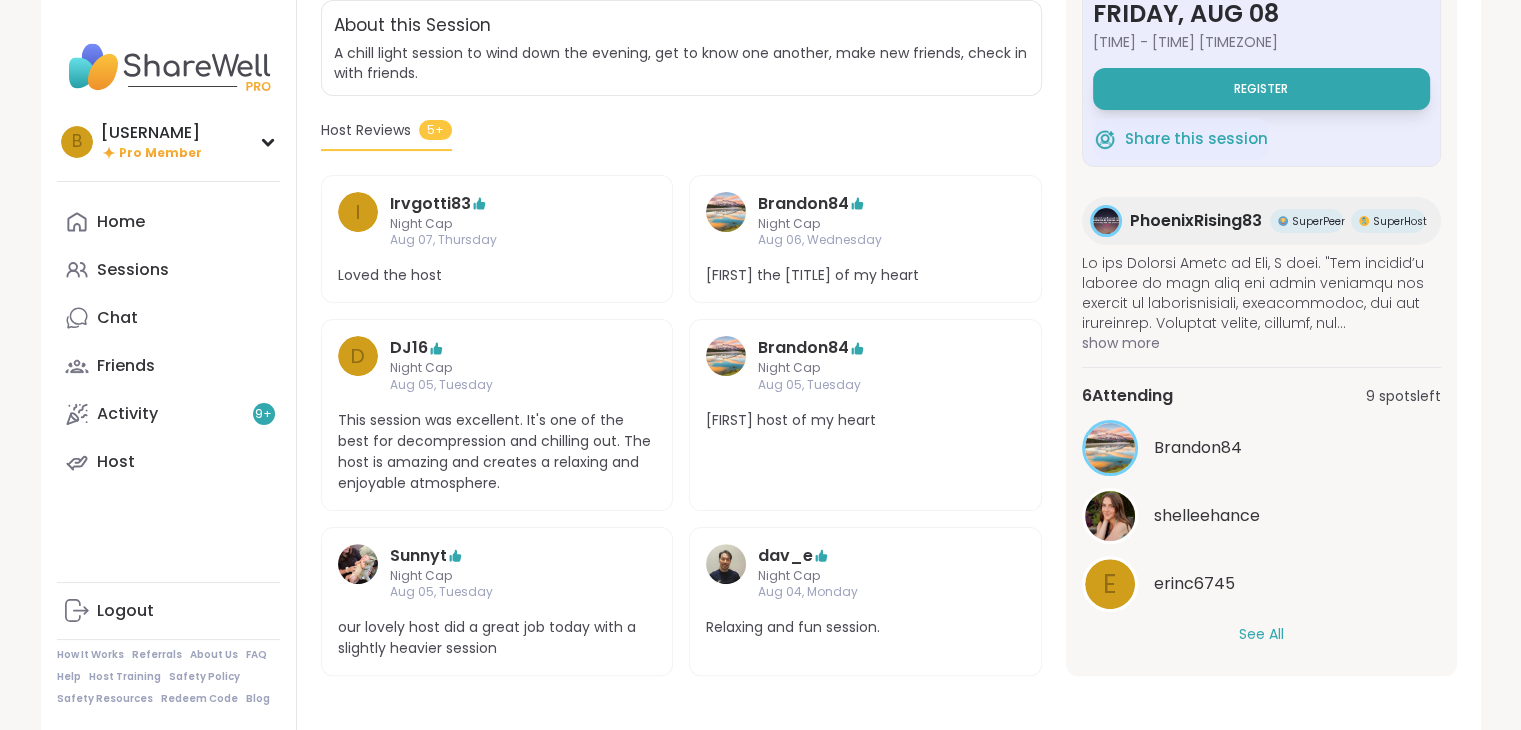 click on "See All" at bounding box center (1261, 634) 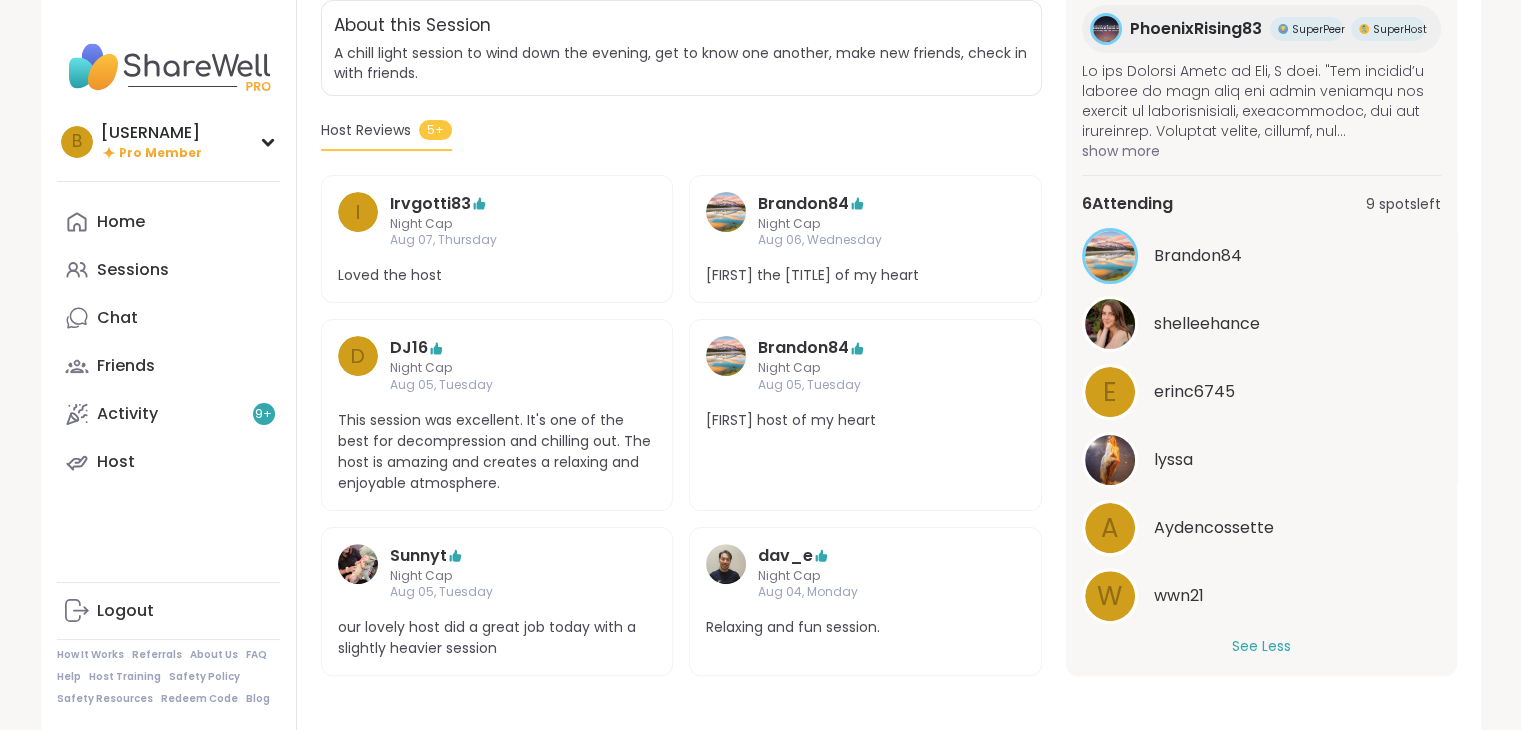 scroll, scrollTop: 263, scrollLeft: 0, axis: vertical 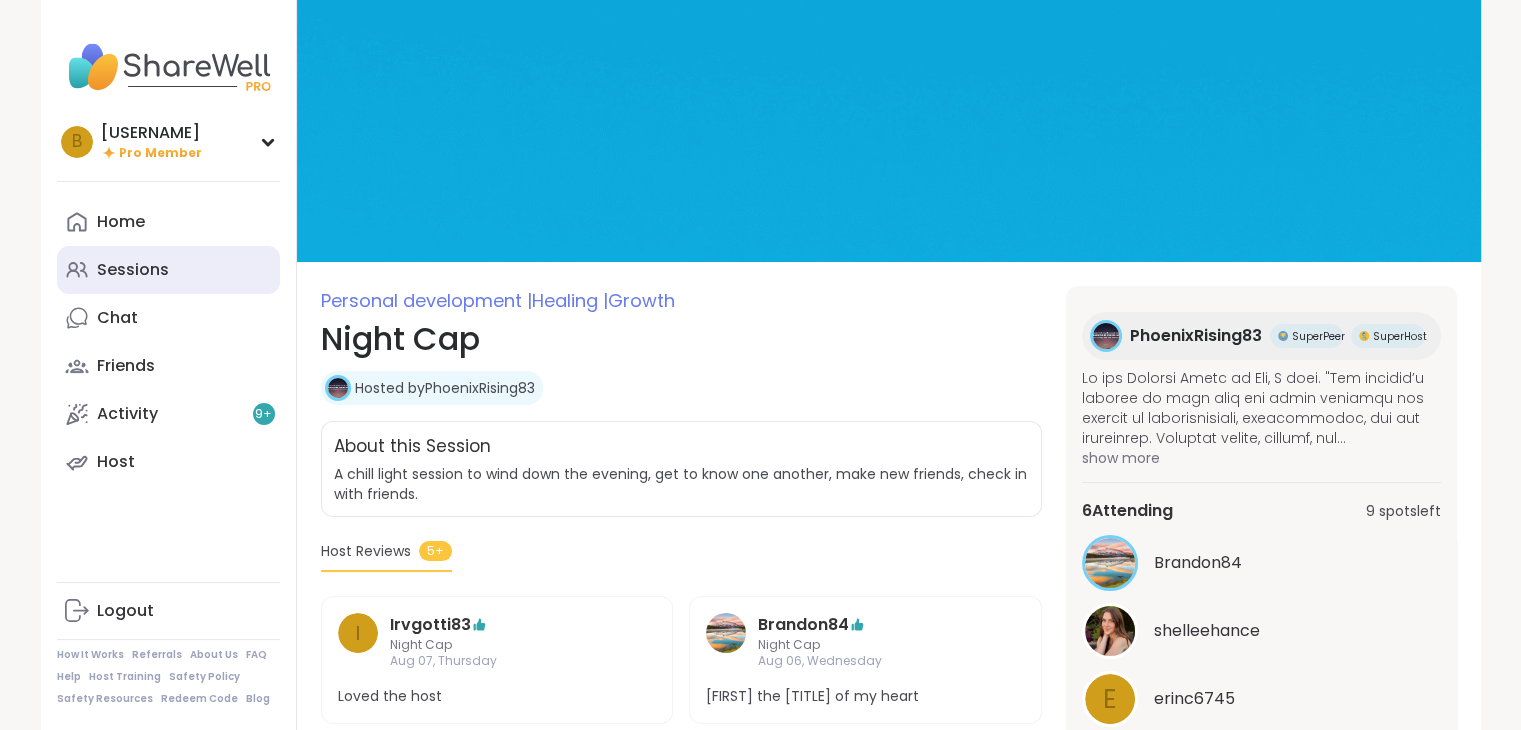 click on "Sessions" at bounding box center (168, 270) 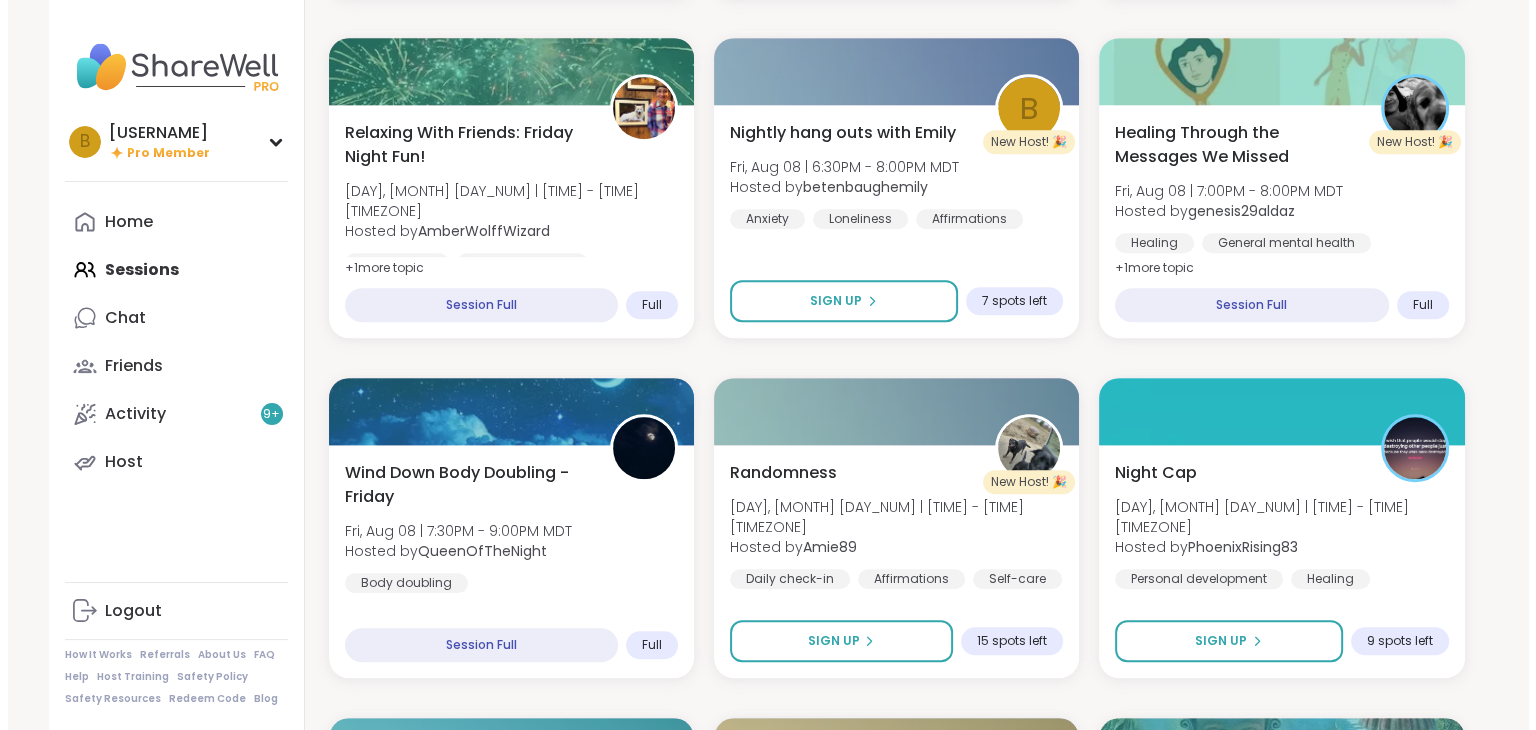 scroll, scrollTop: 1647, scrollLeft: 0, axis: vertical 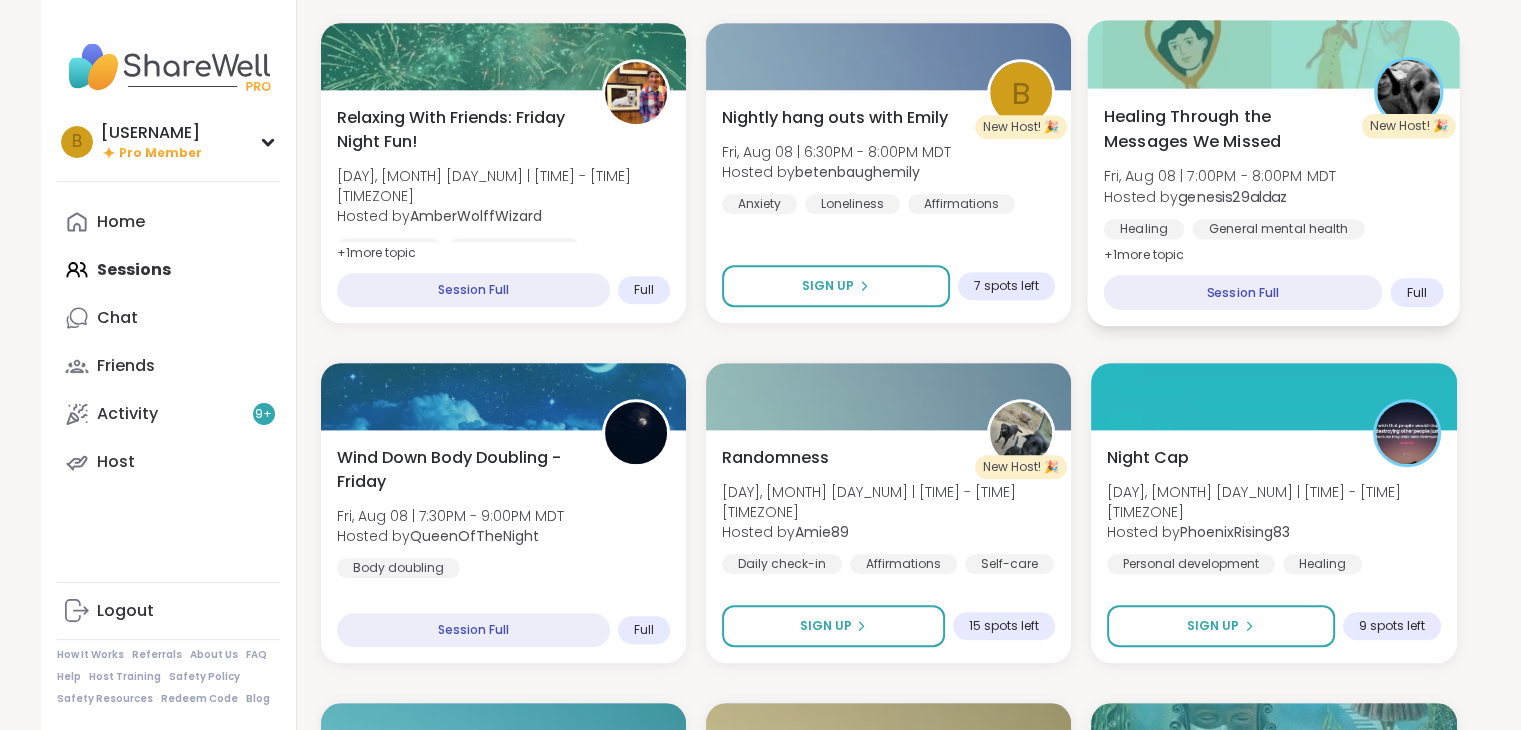 click on "genesis29aldaz" at bounding box center (1232, 196) 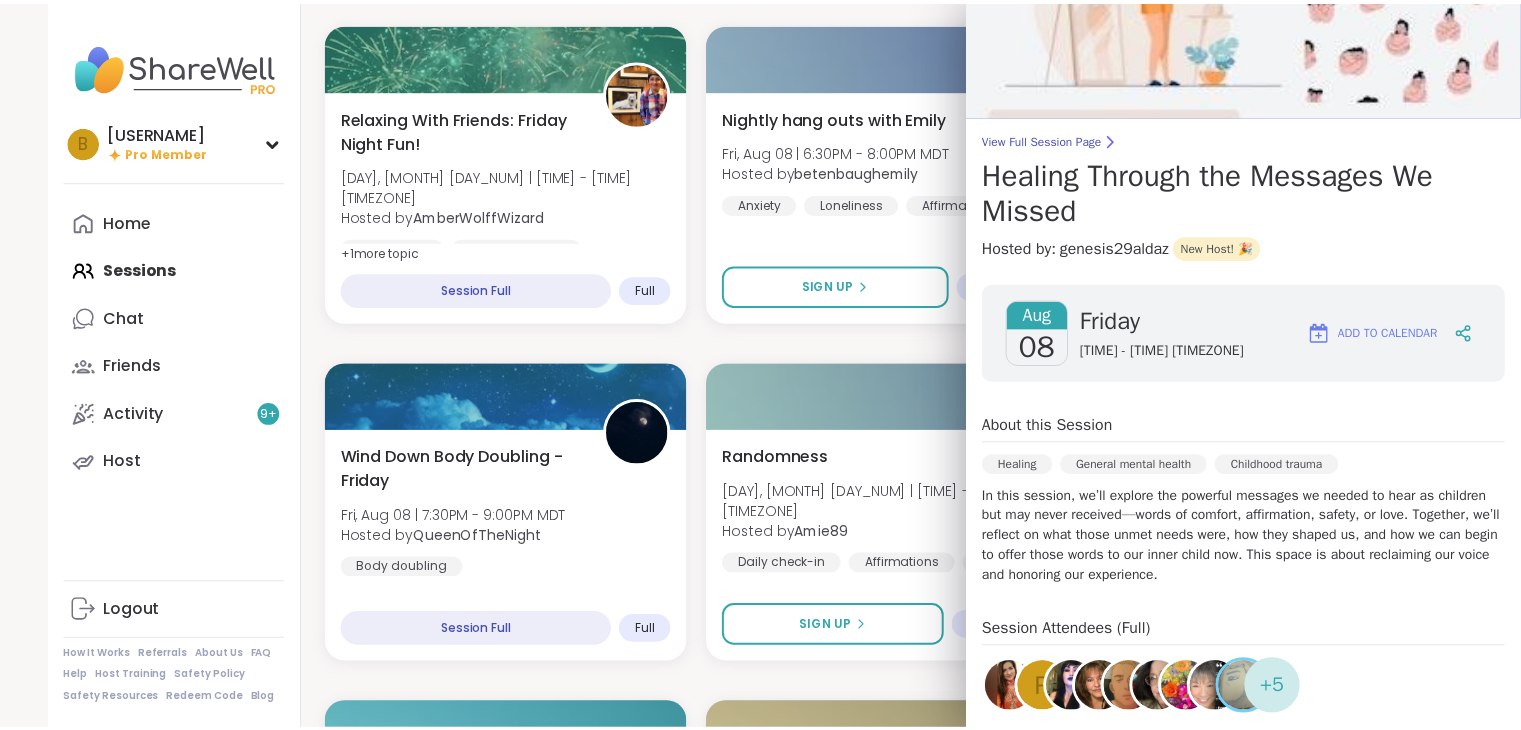 scroll, scrollTop: 0, scrollLeft: 0, axis: both 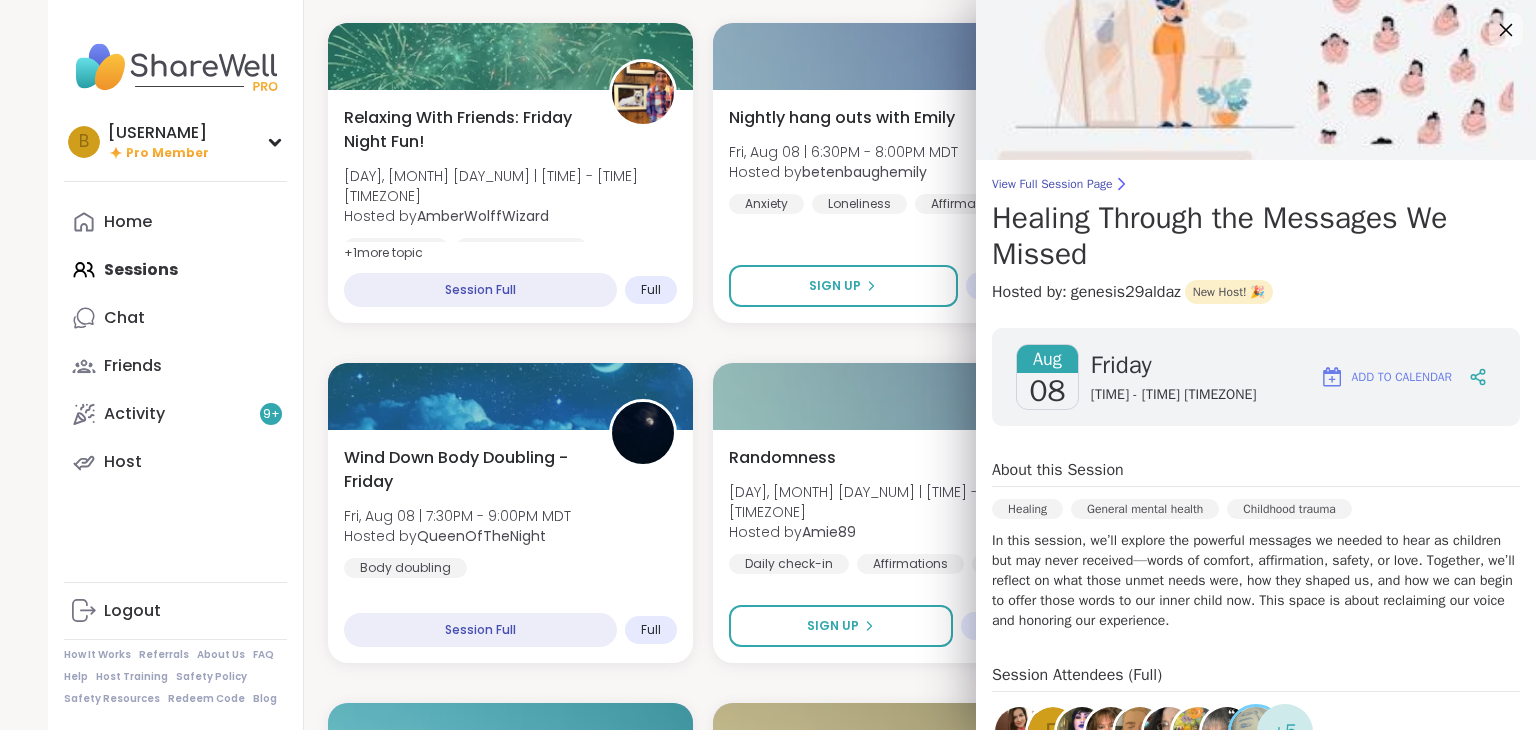 click 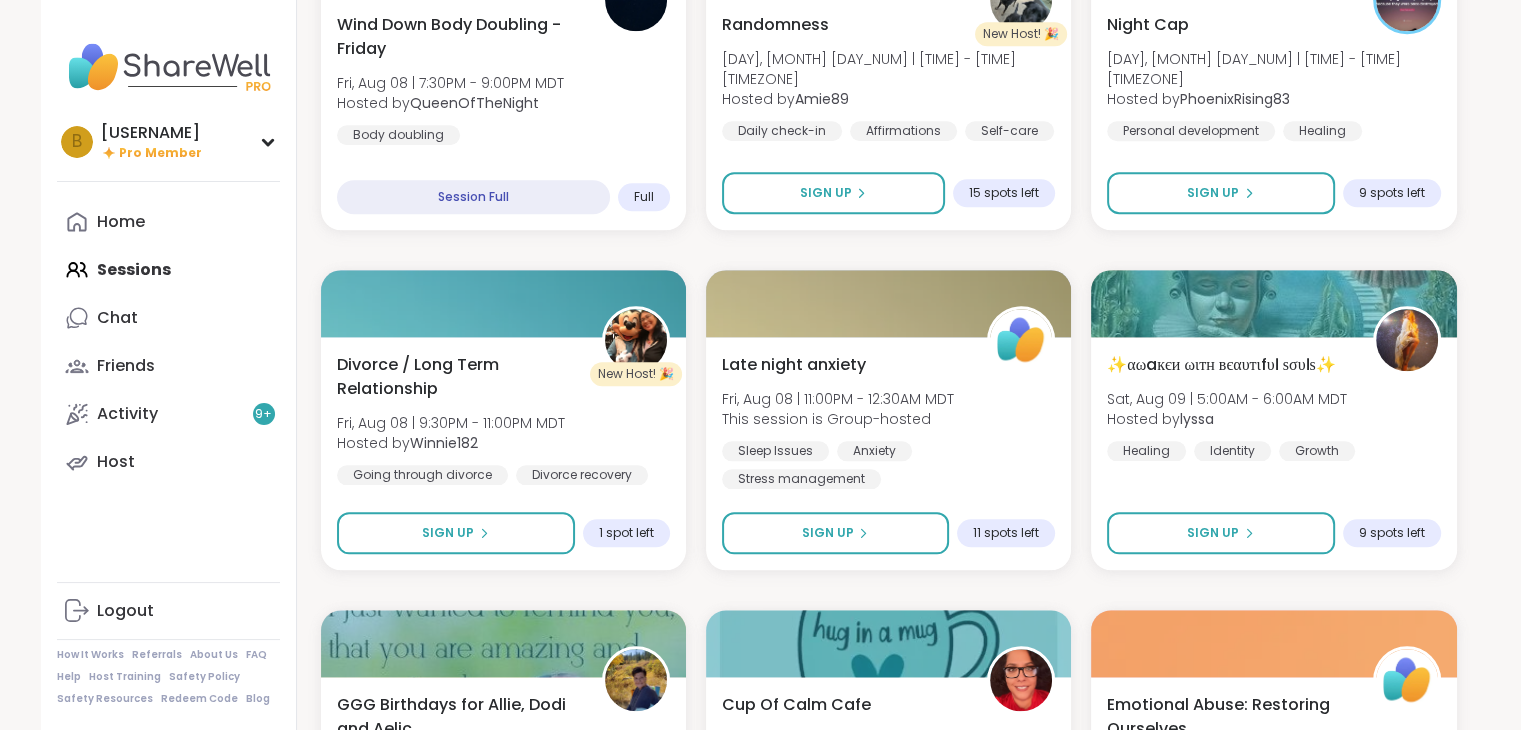 scroll, scrollTop: 2112, scrollLeft: 0, axis: vertical 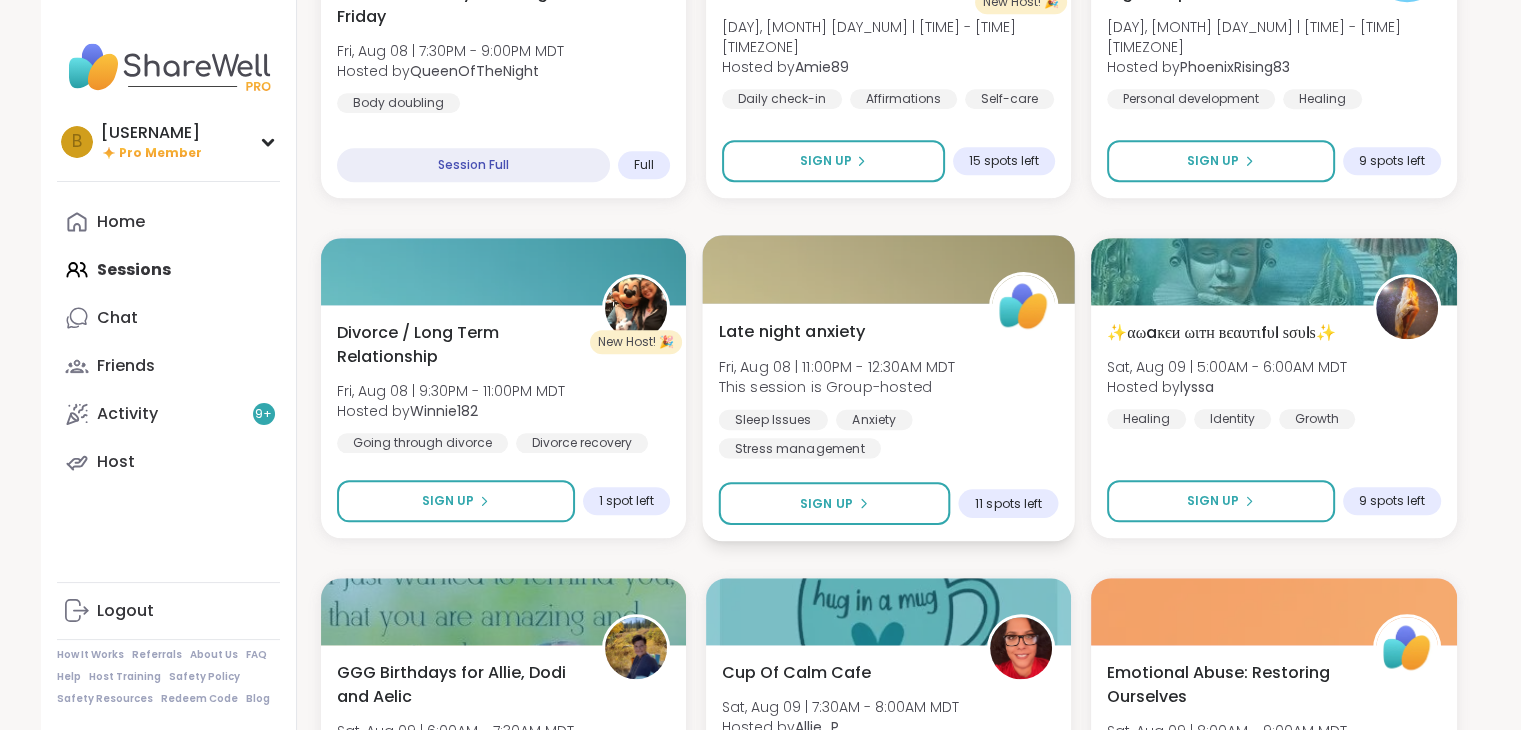 click on "Fri, Aug 08 | 11:00PM - 12:30AM MDT" at bounding box center (836, 366) 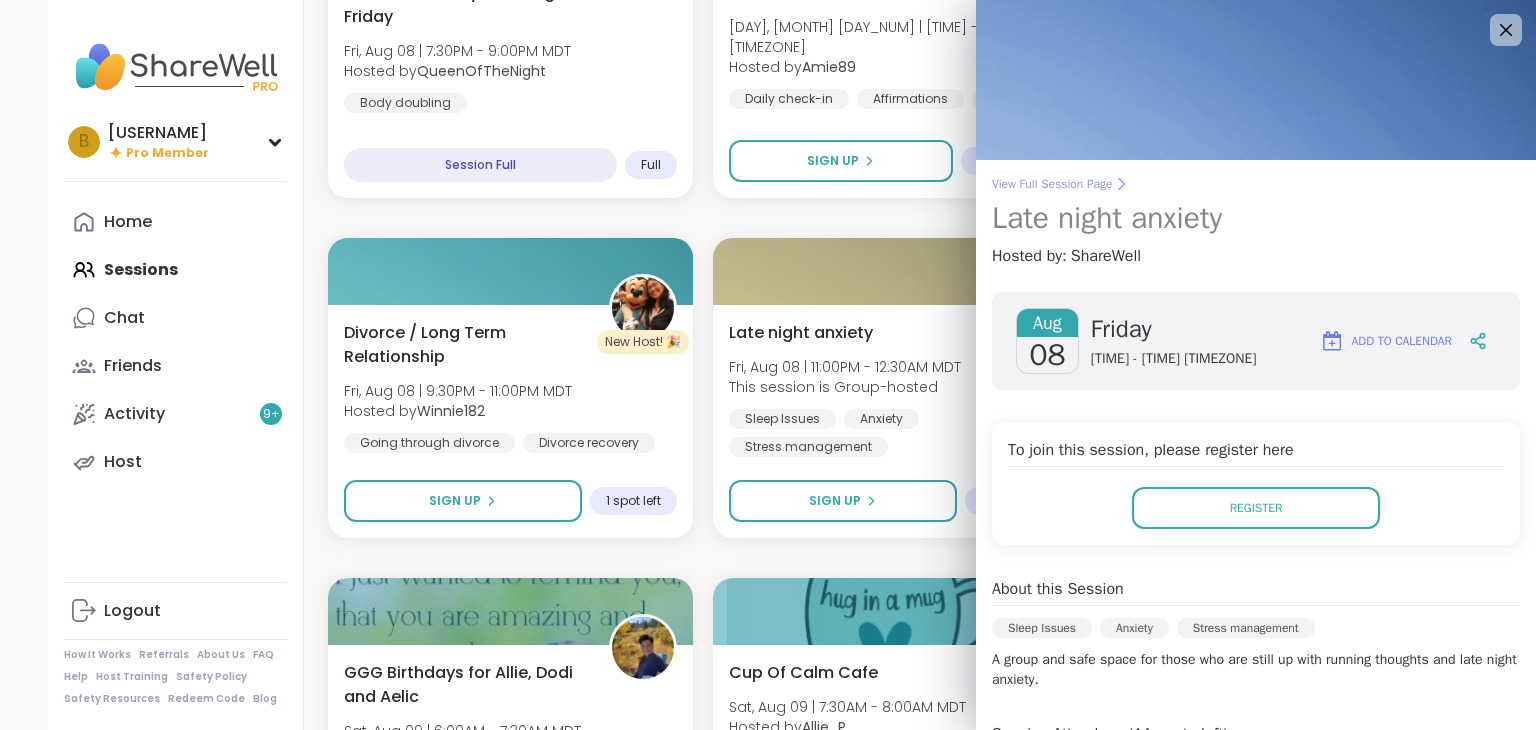 click on "View Full Session Page" at bounding box center (1256, 184) 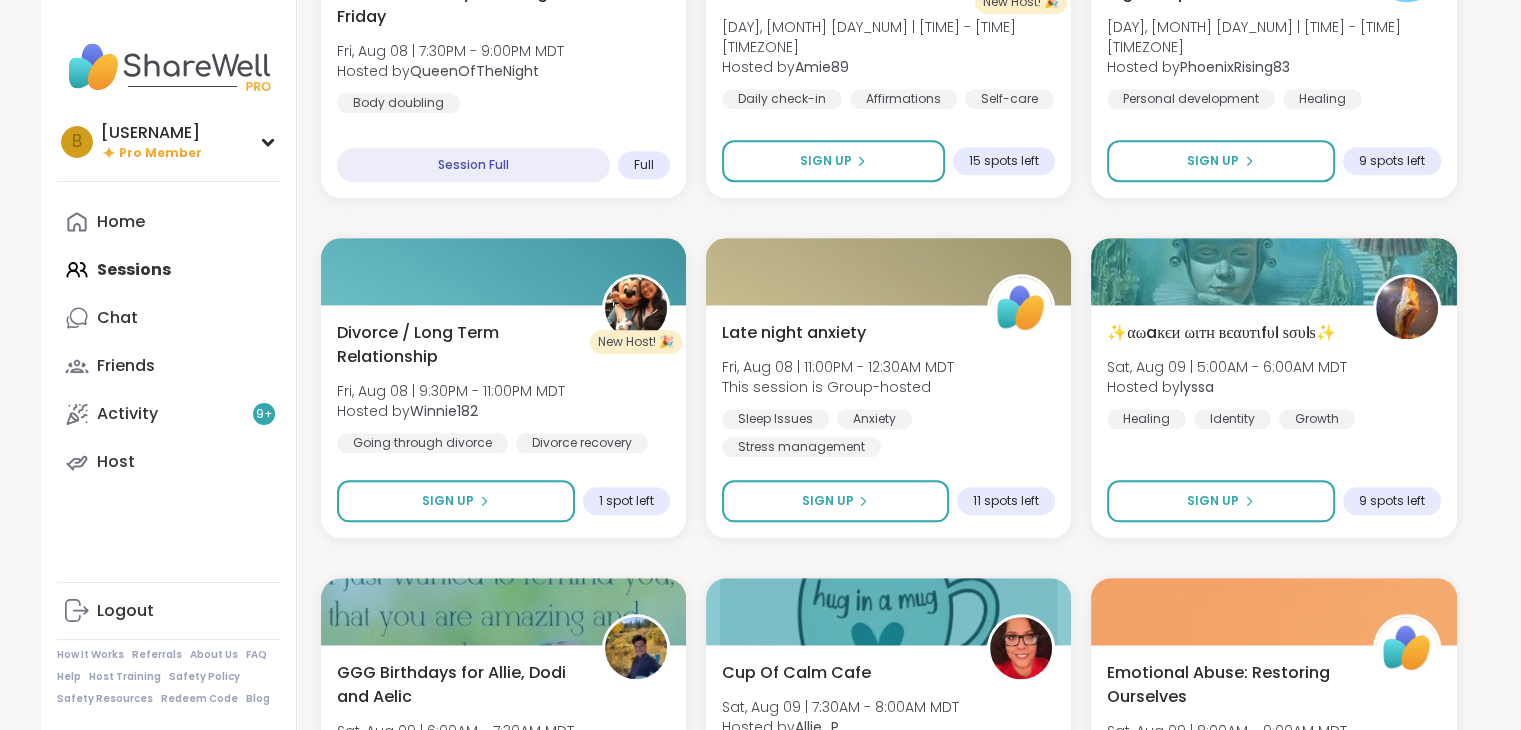 scroll, scrollTop: 0, scrollLeft: 0, axis: both 